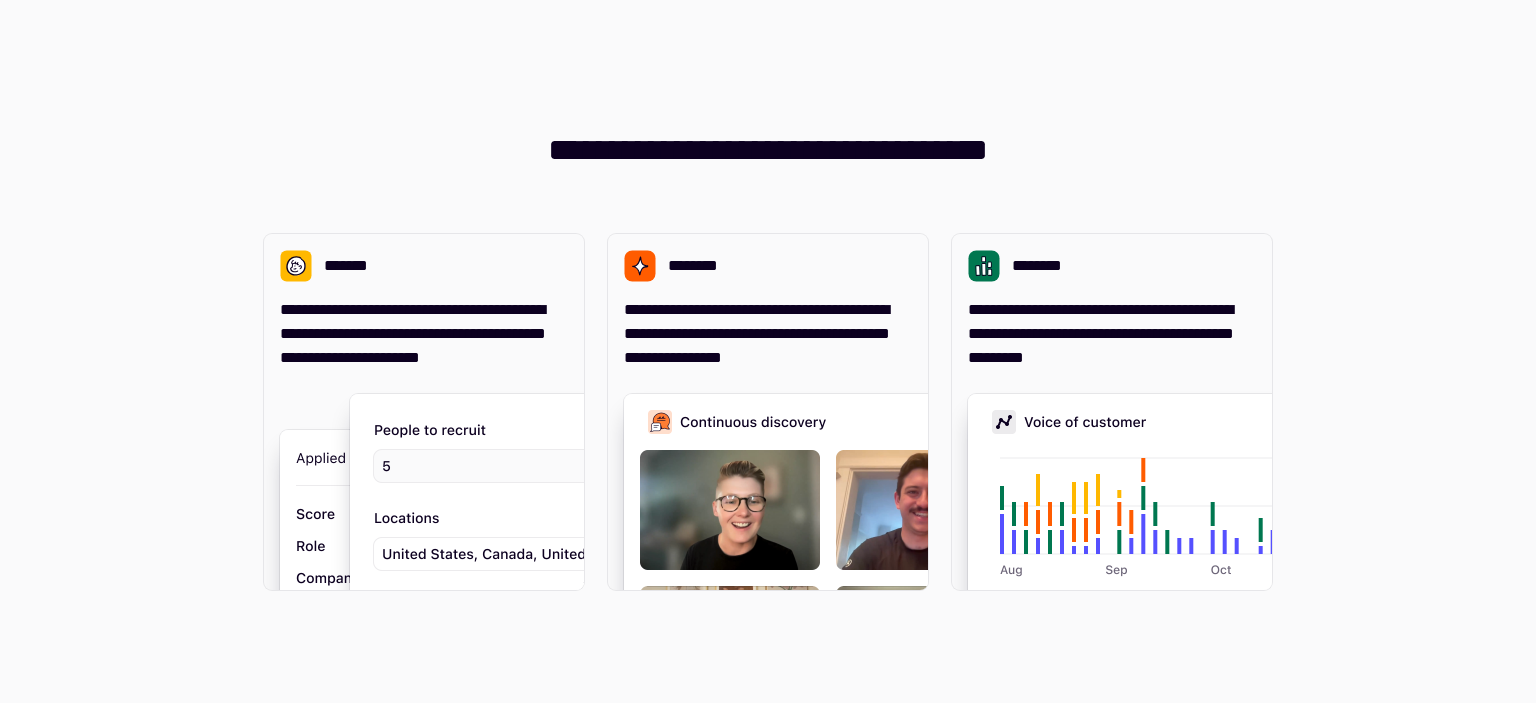scroll, scrollTop: 0, scrollLeft: 0, axis: both 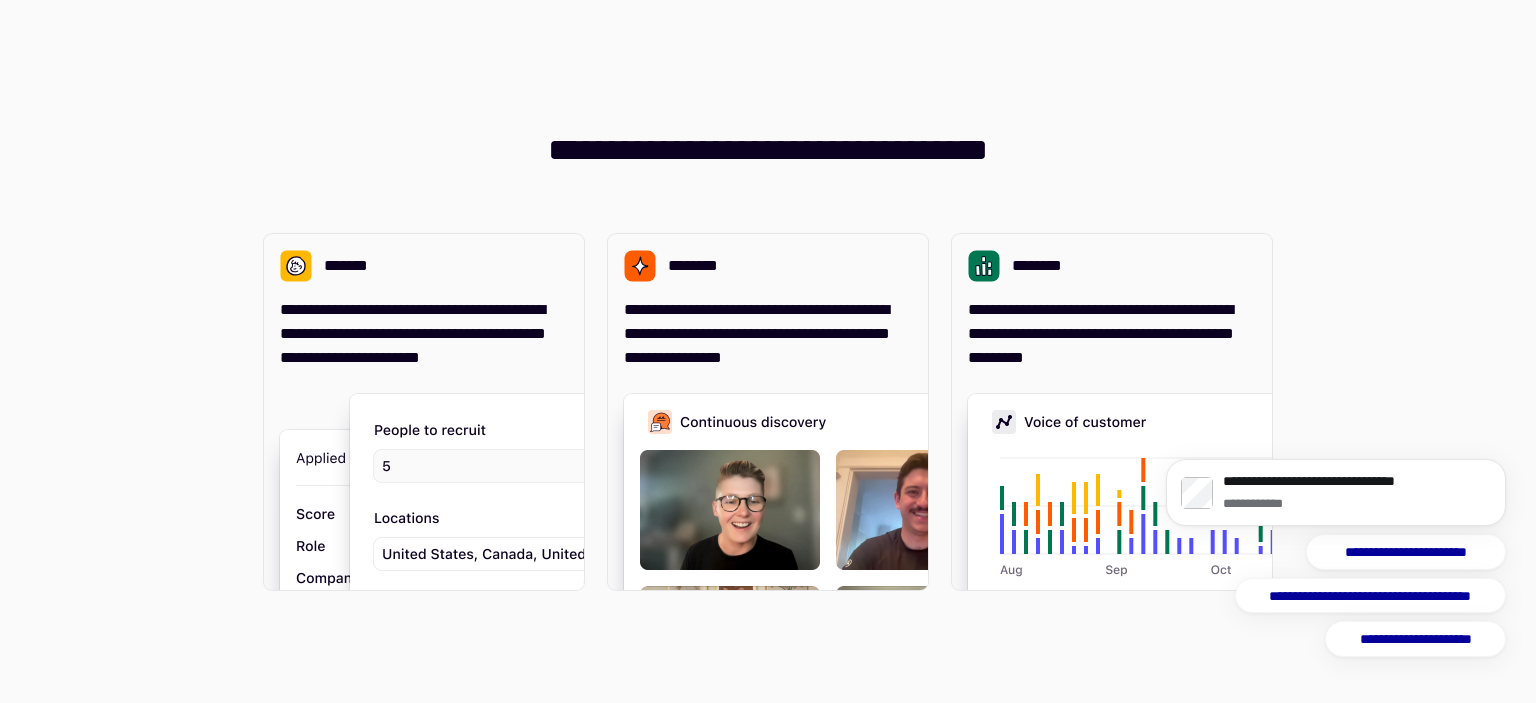 click on "**********" at bounding box center (768, 134) 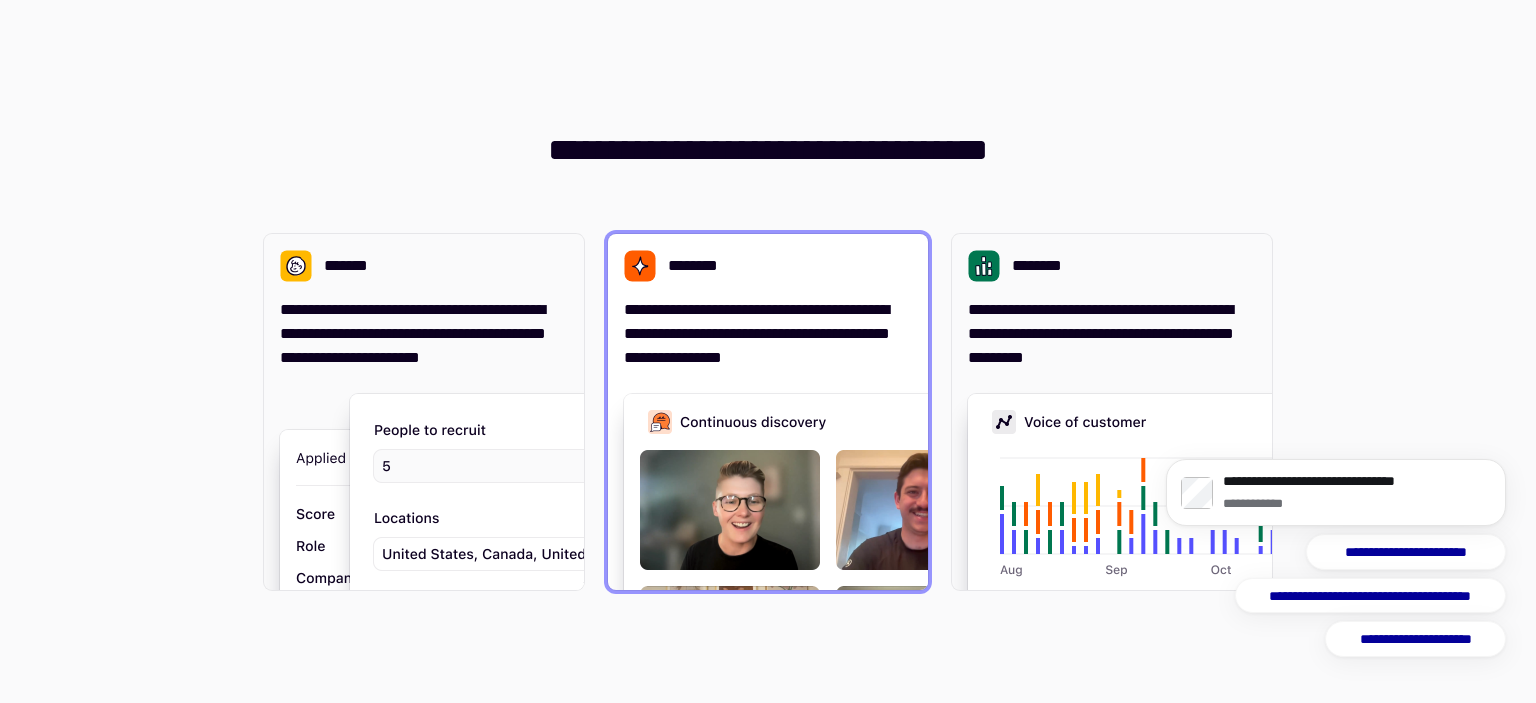 click on "**********" at bounding box center [768, 334] 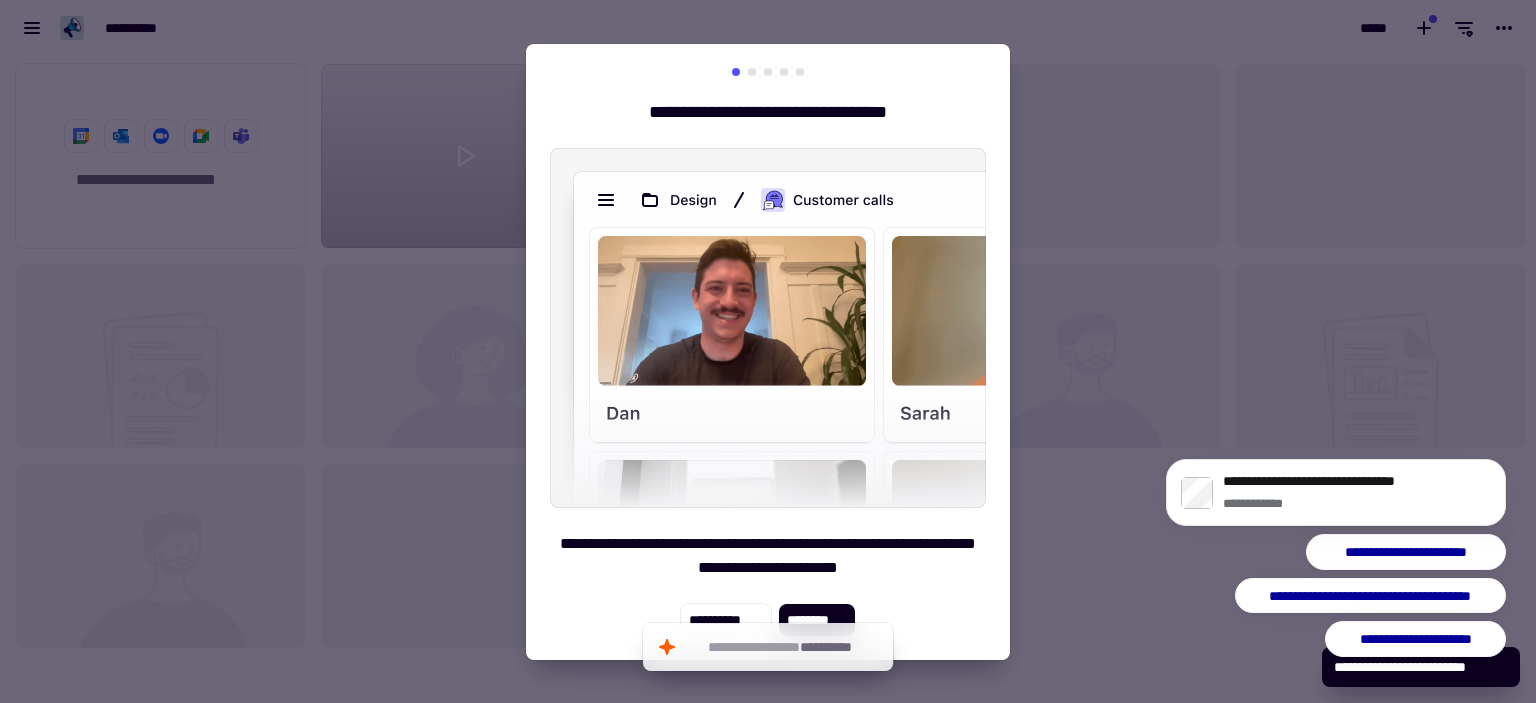 scroll, scrollTop: 16, scrollLeft: 16, axis: both 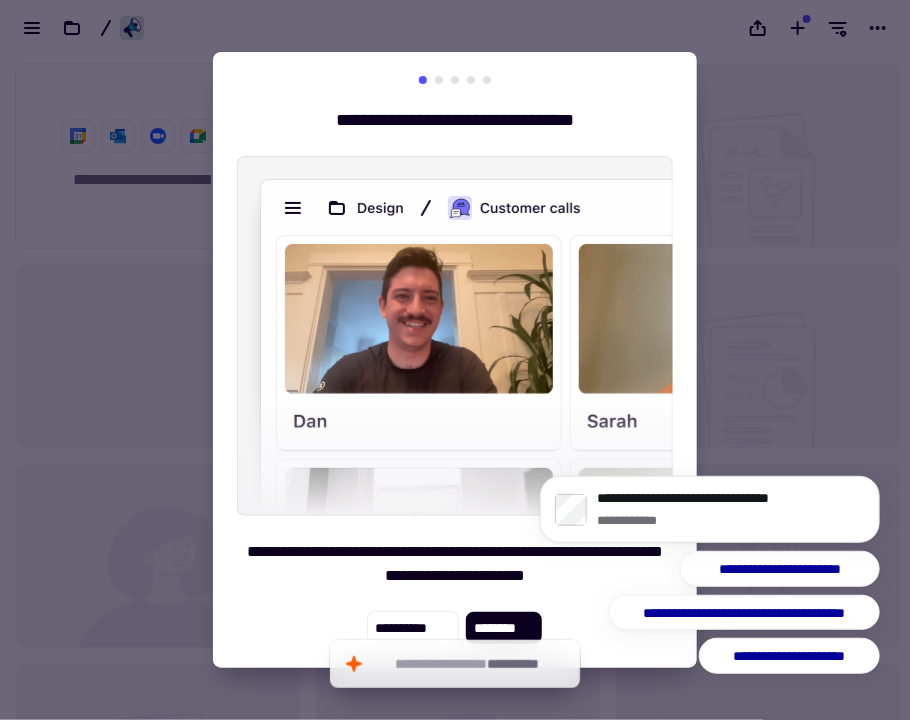 click on "**********" 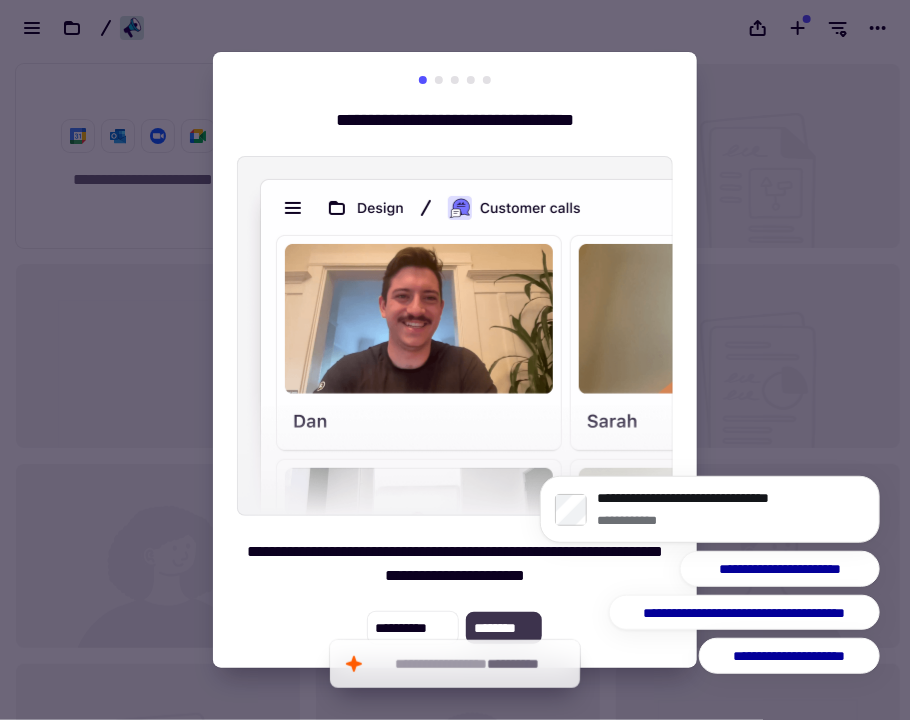 click on "********" 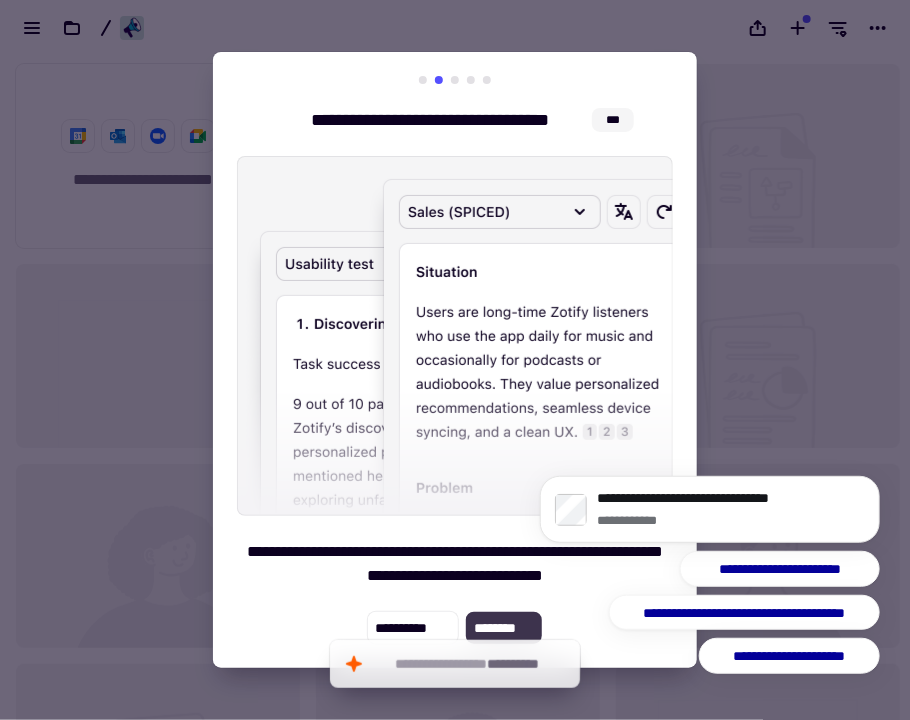 click on "********" 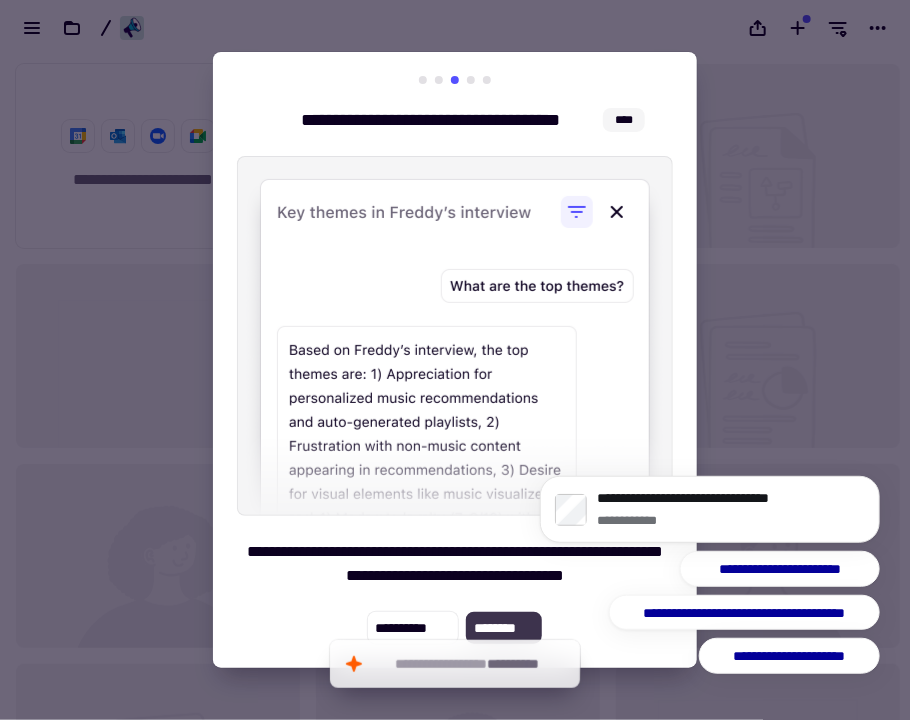 click on "********" 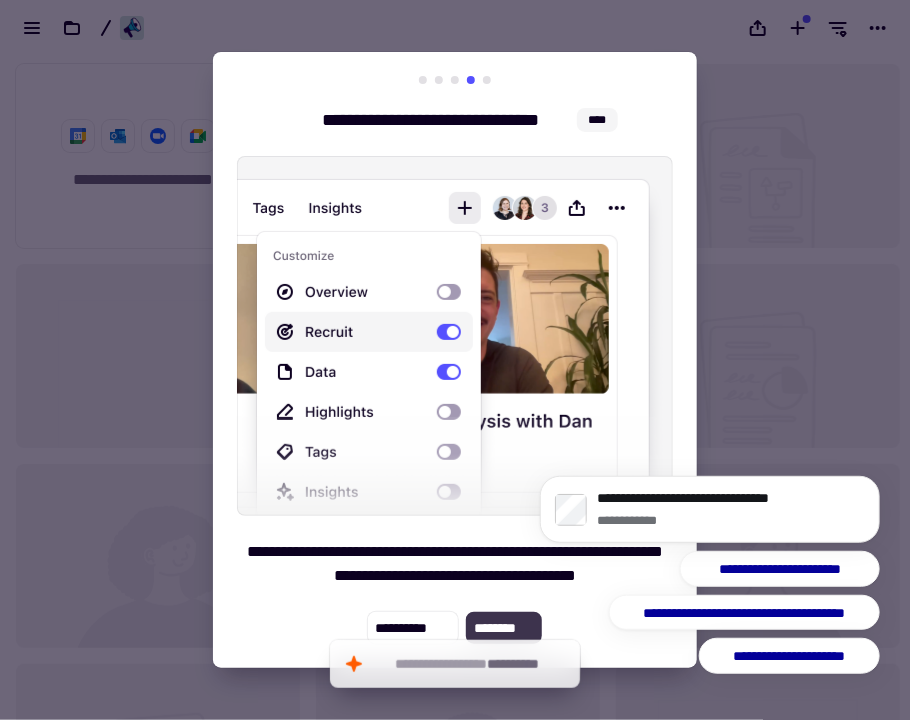 click on "********" 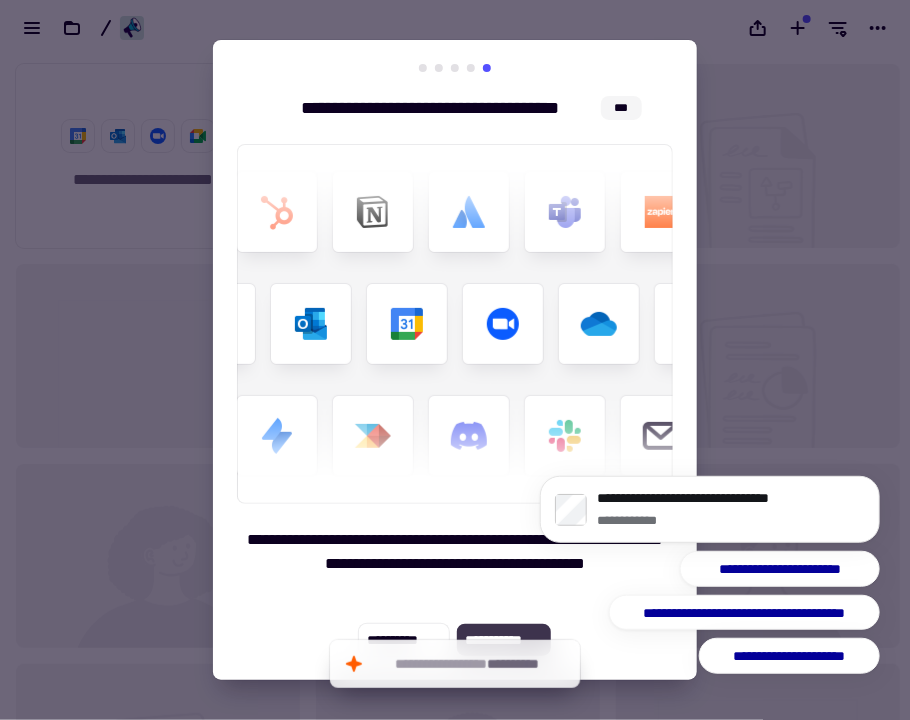 click on "**********" 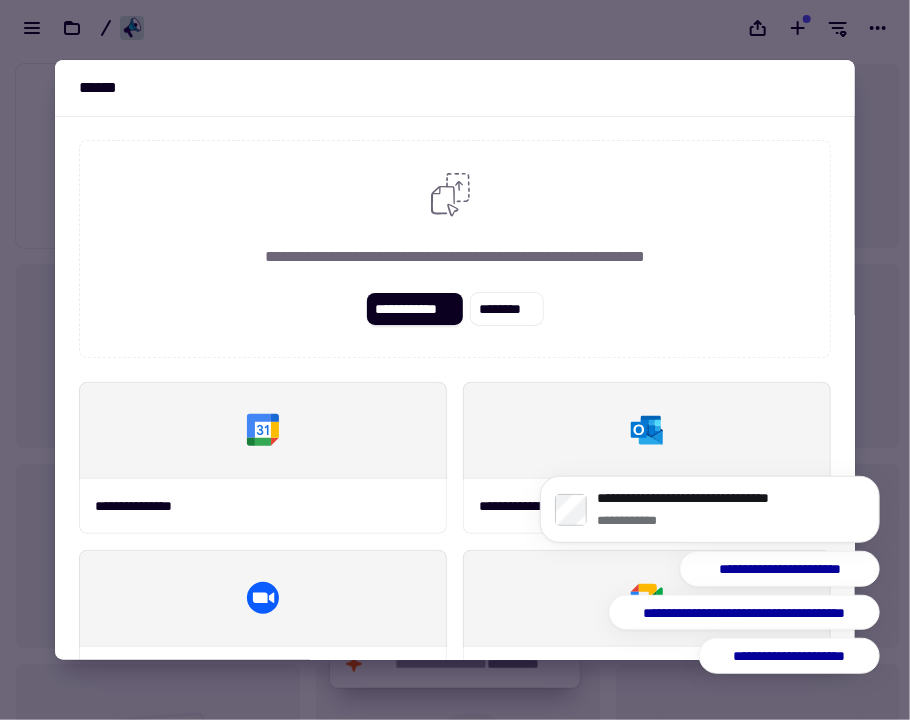 click at bounding box center [455, 360] 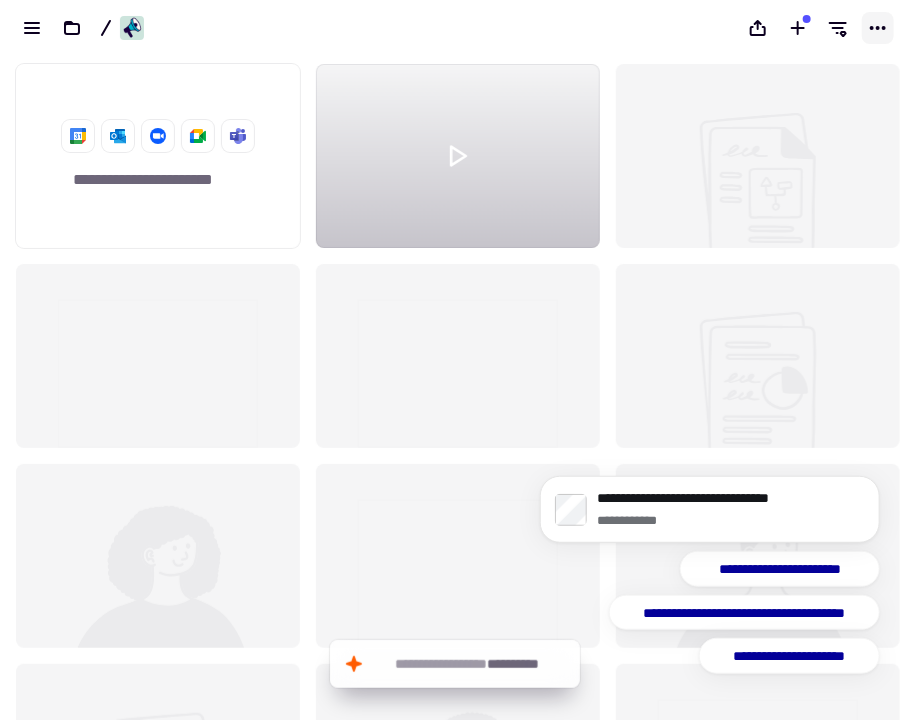 click 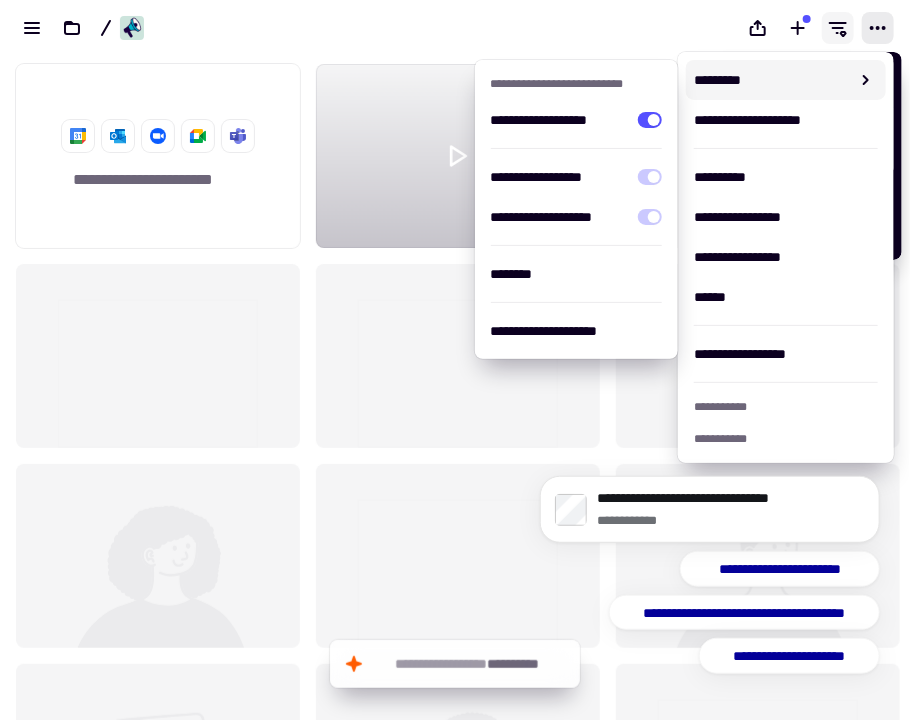 click 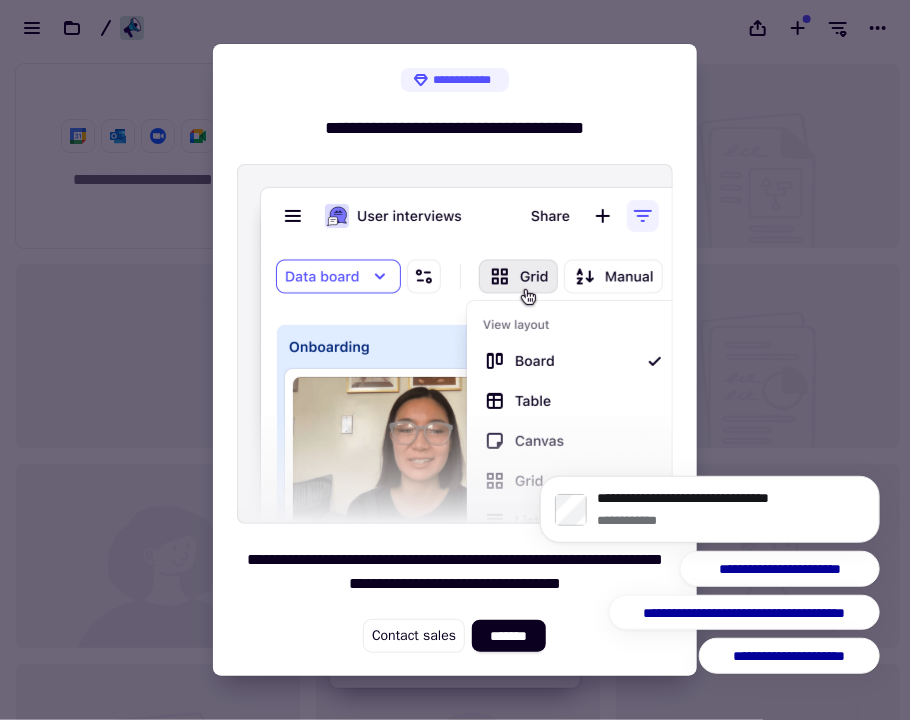 click at bounding box center (455, 360) 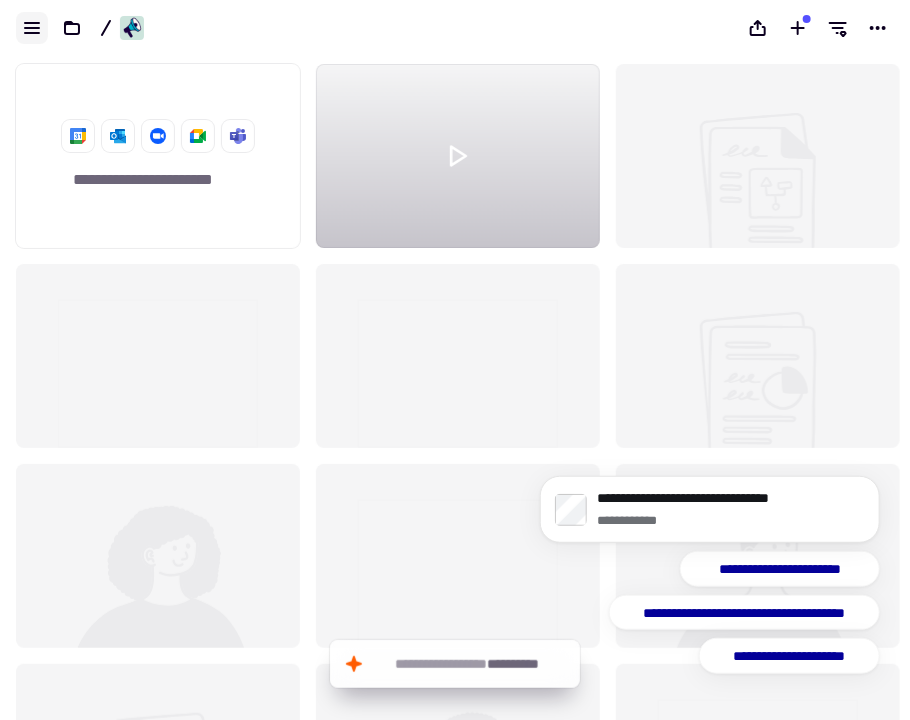 click 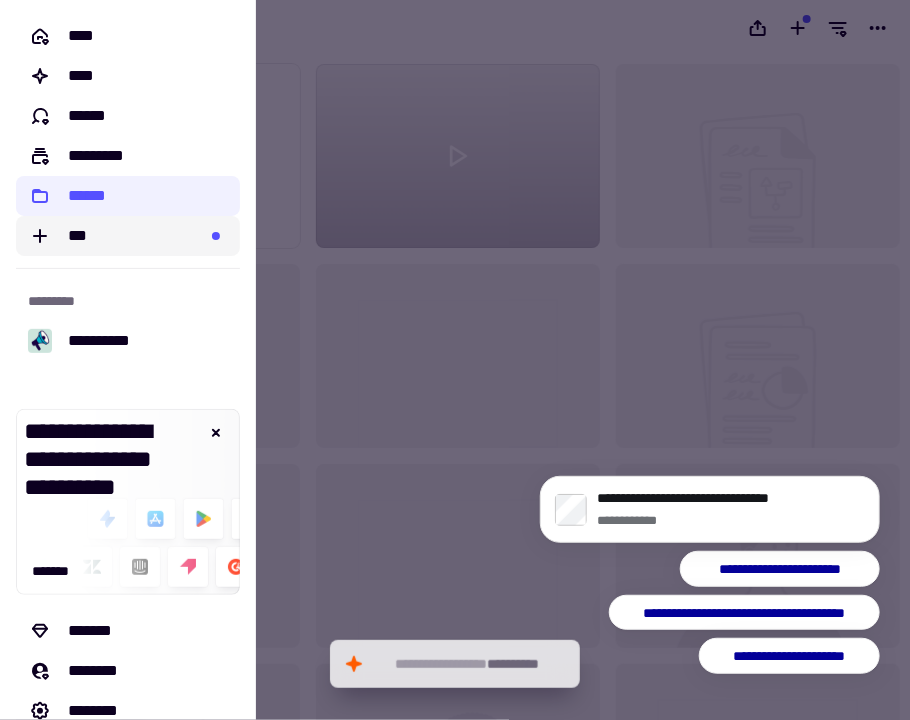 click on "***" 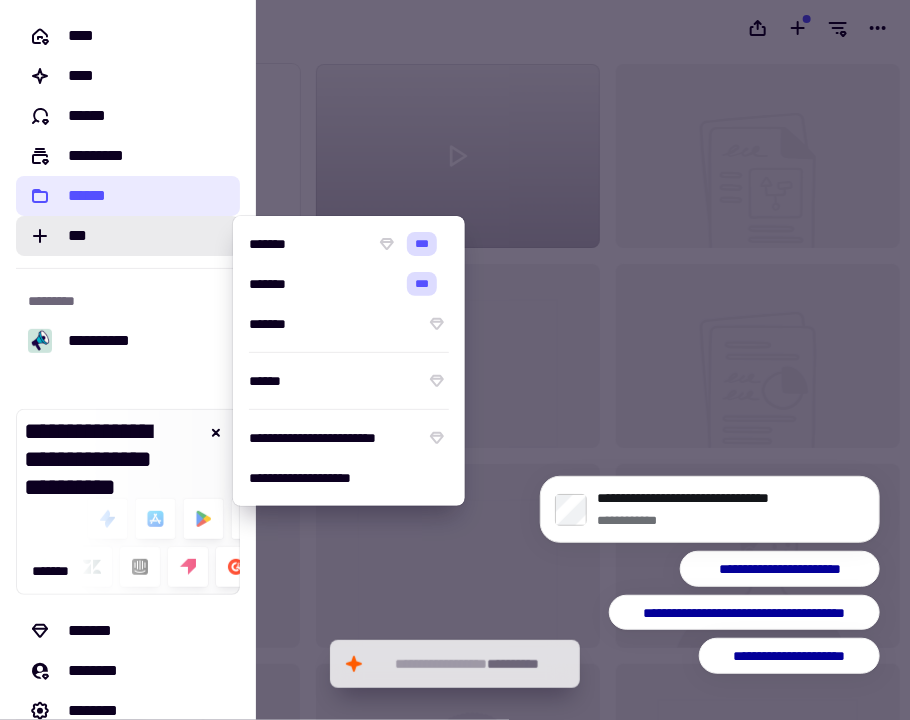click on "******" 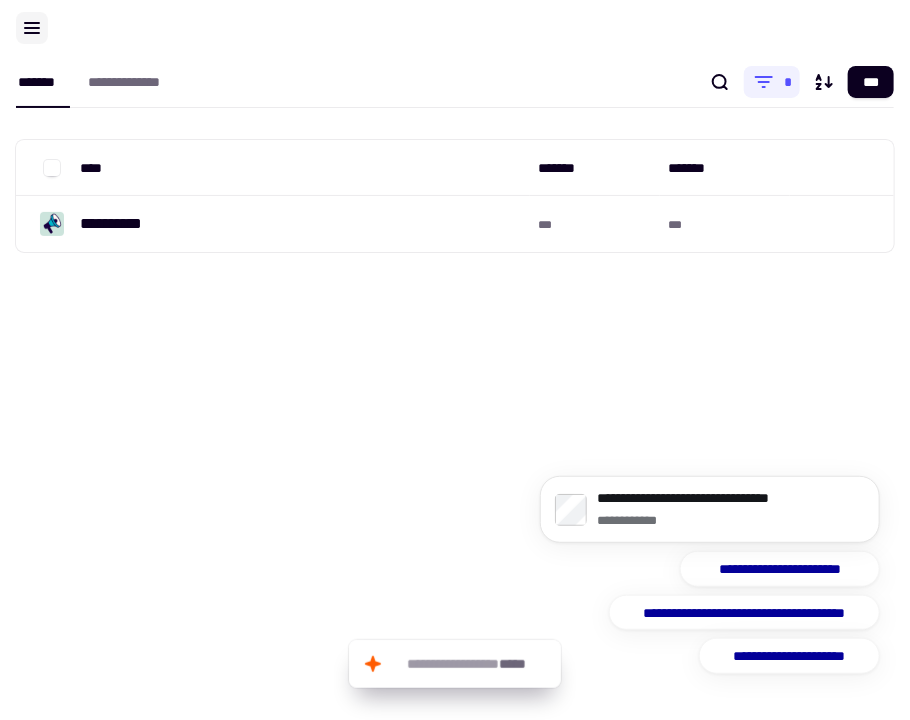 click 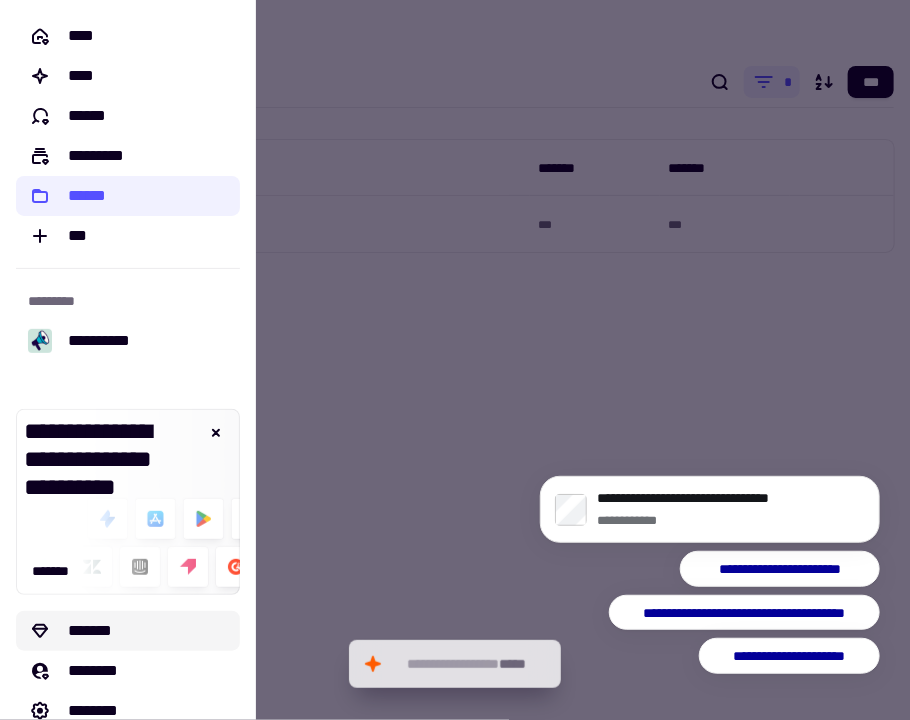 click on "*******" 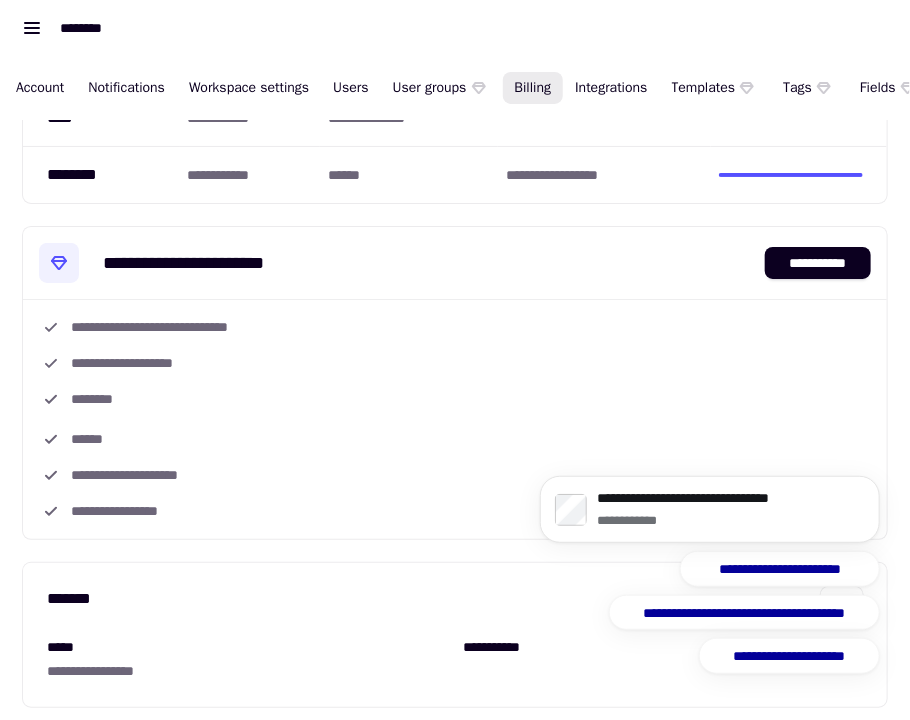 scroll, scrollTop: 295, scrollLeft: 0, axis: vertical 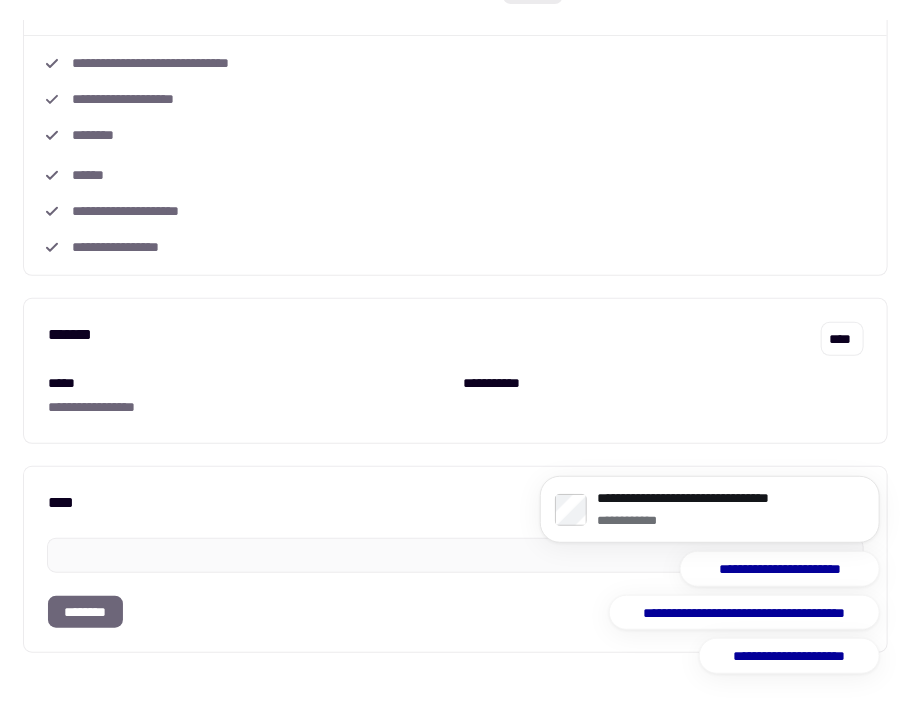 click on "*****" at bounding box center (244, 383) 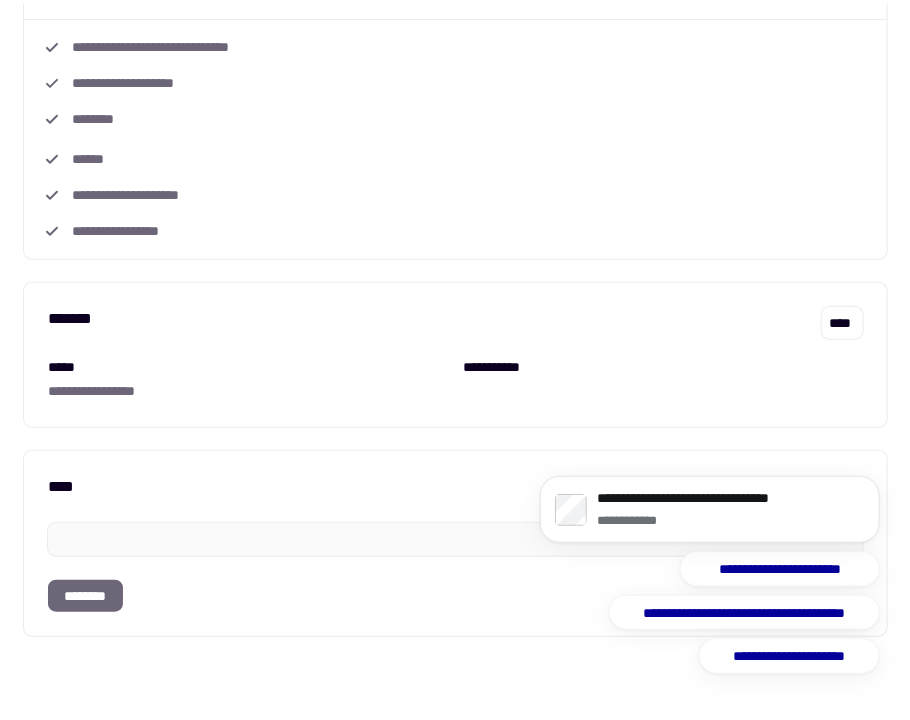 scroll, scrollTop: 120, scrollLeft: 0, axis: vertical 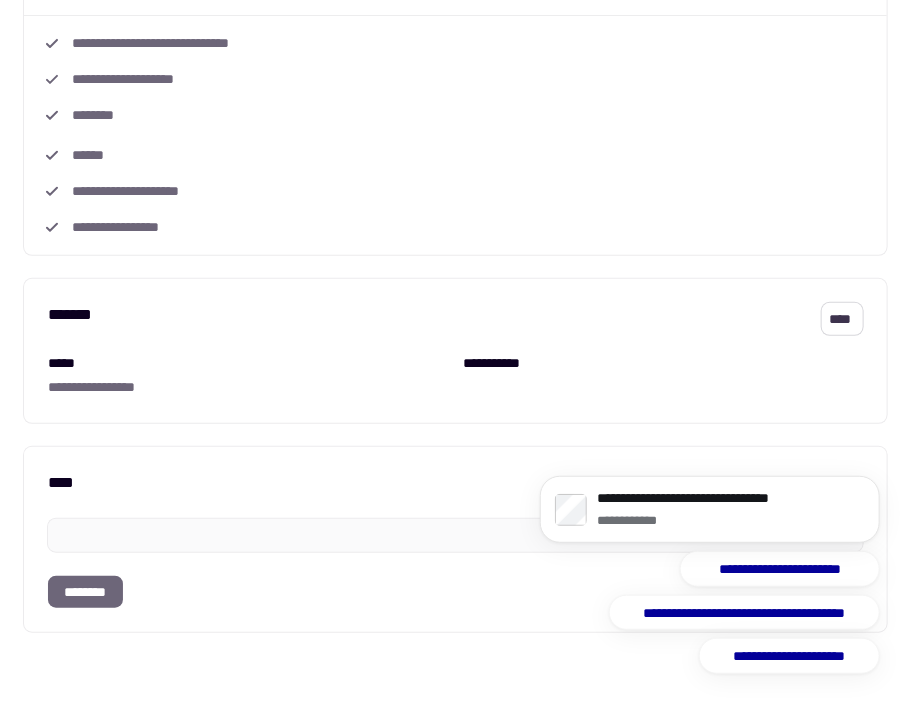 click on "****" 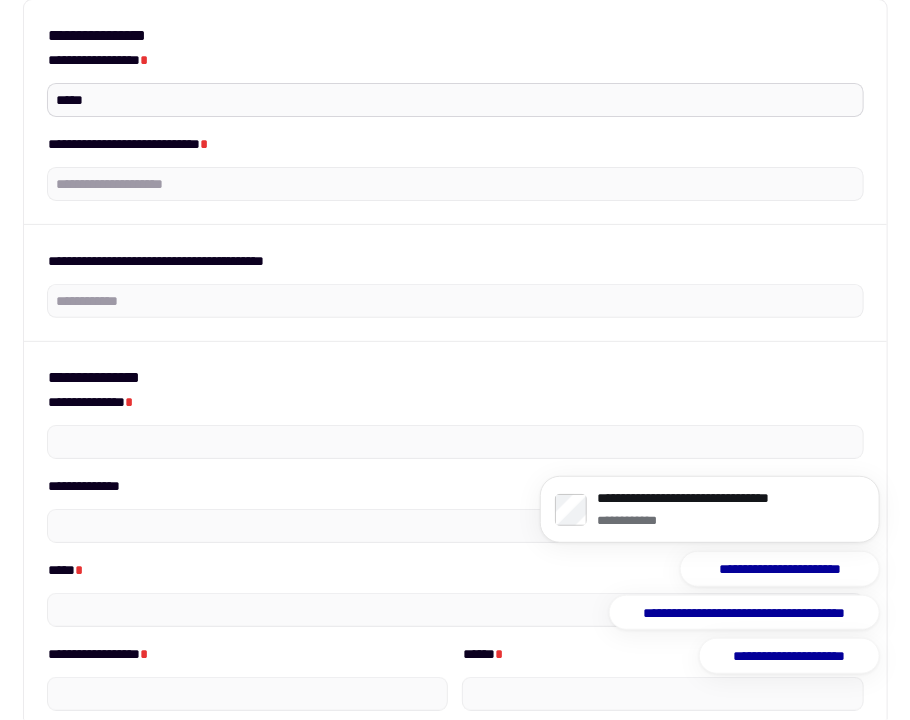 click on "*****" at bounding box center [455, 100] 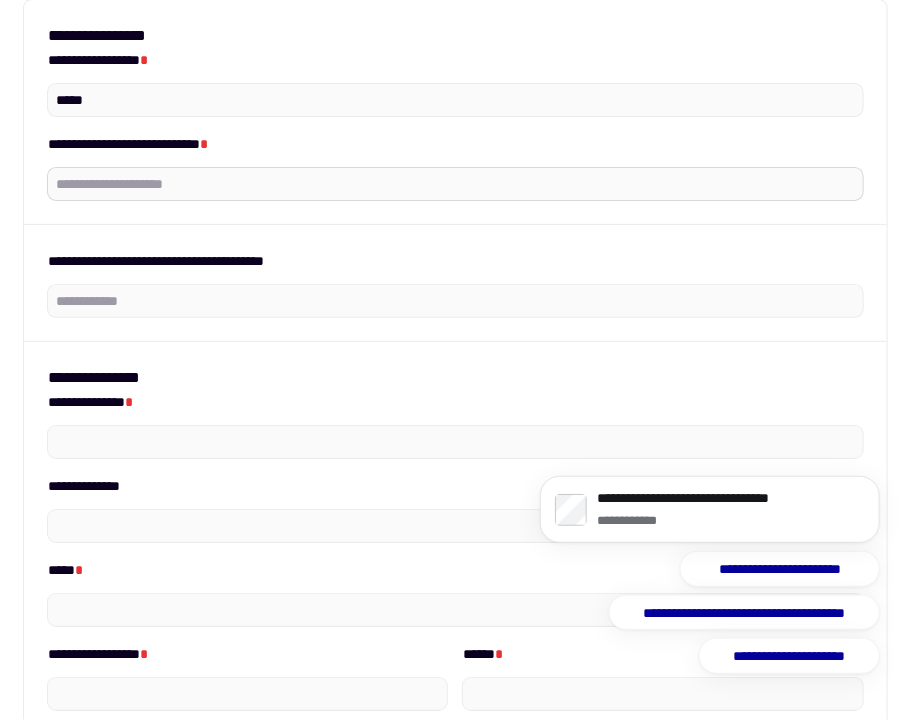click on "[NUMBER] [STREET]" at bounding box center (455, 184) 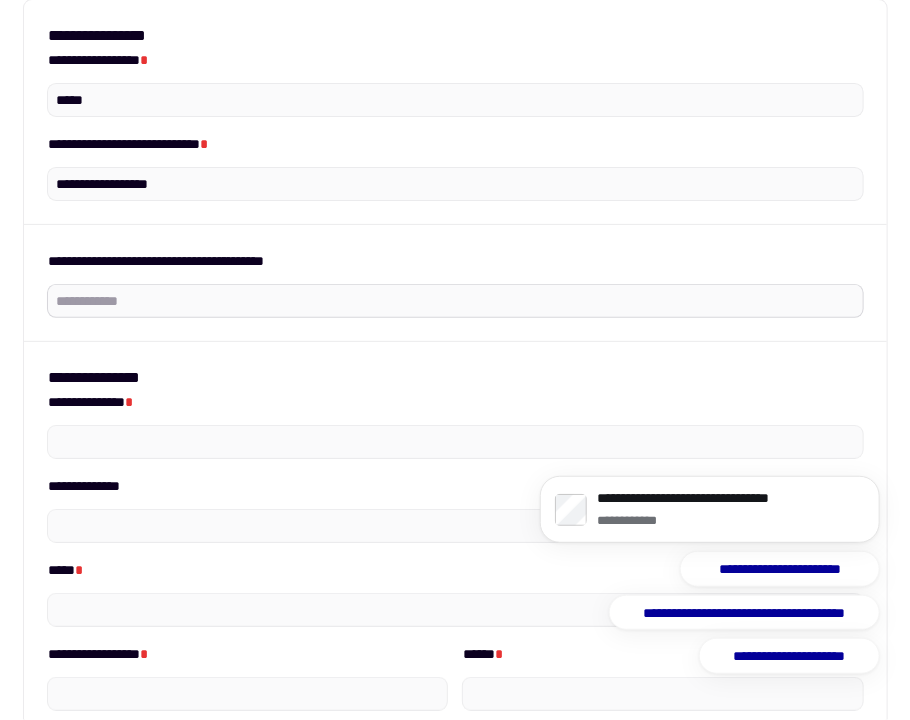 type on "**********" 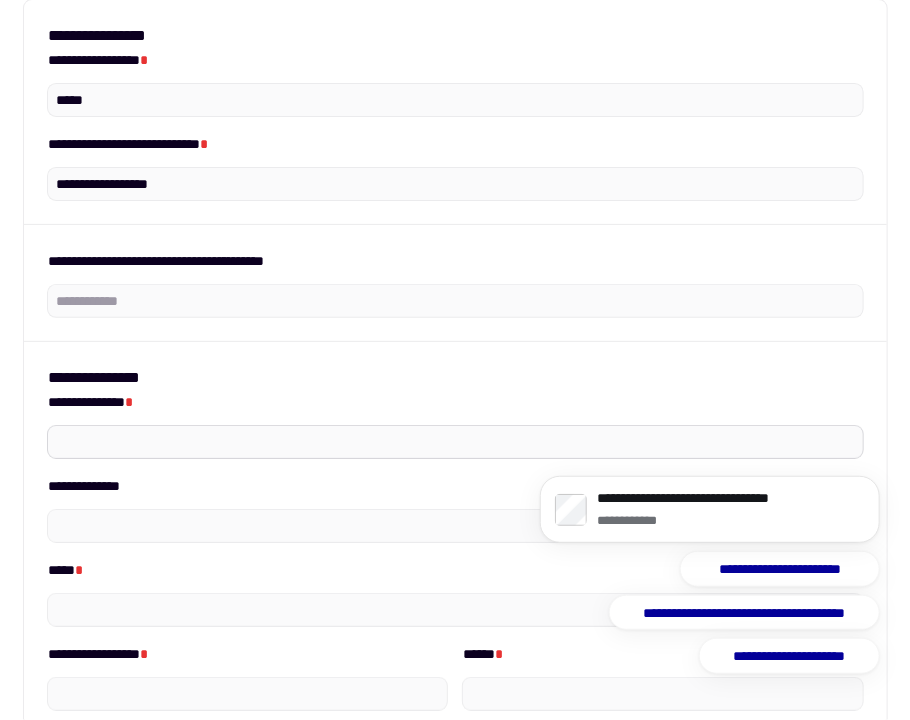 click on "[NUMBER] [STREET]" at bounding box center [455, 442] 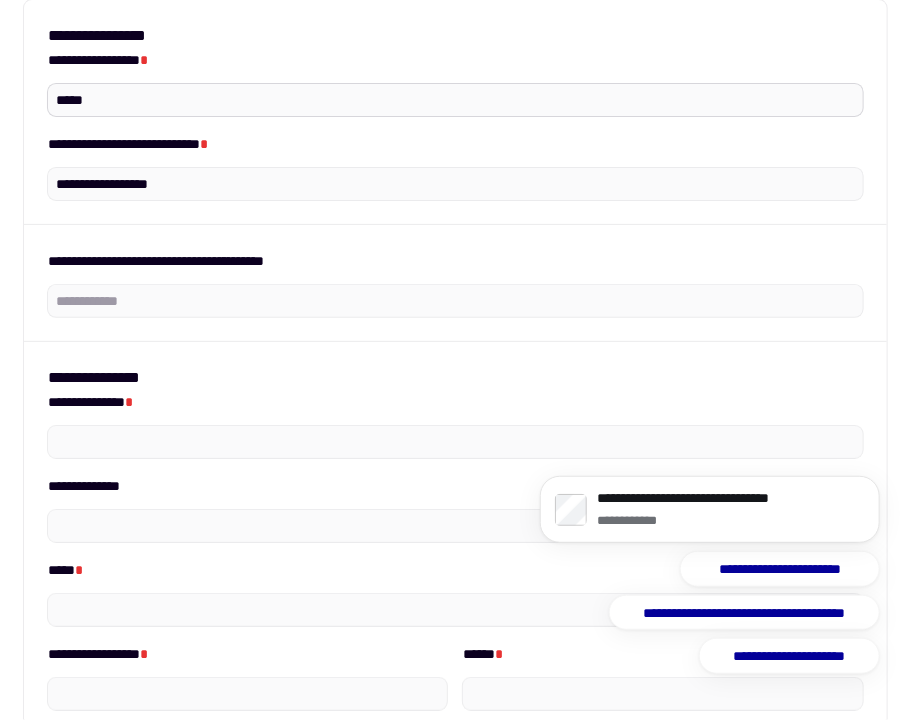 type on "**********" 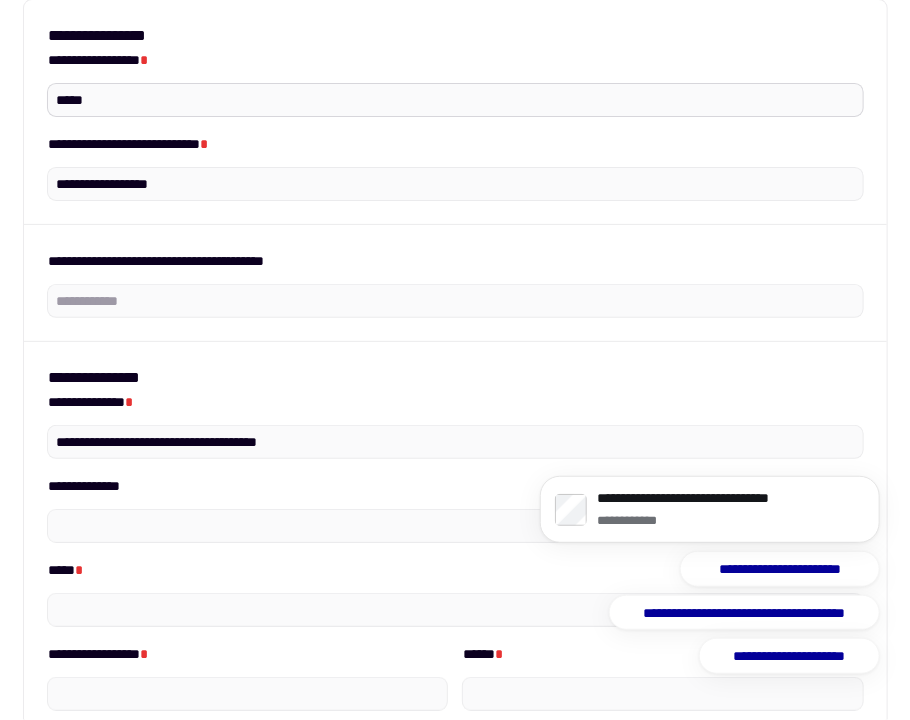 type on "******" 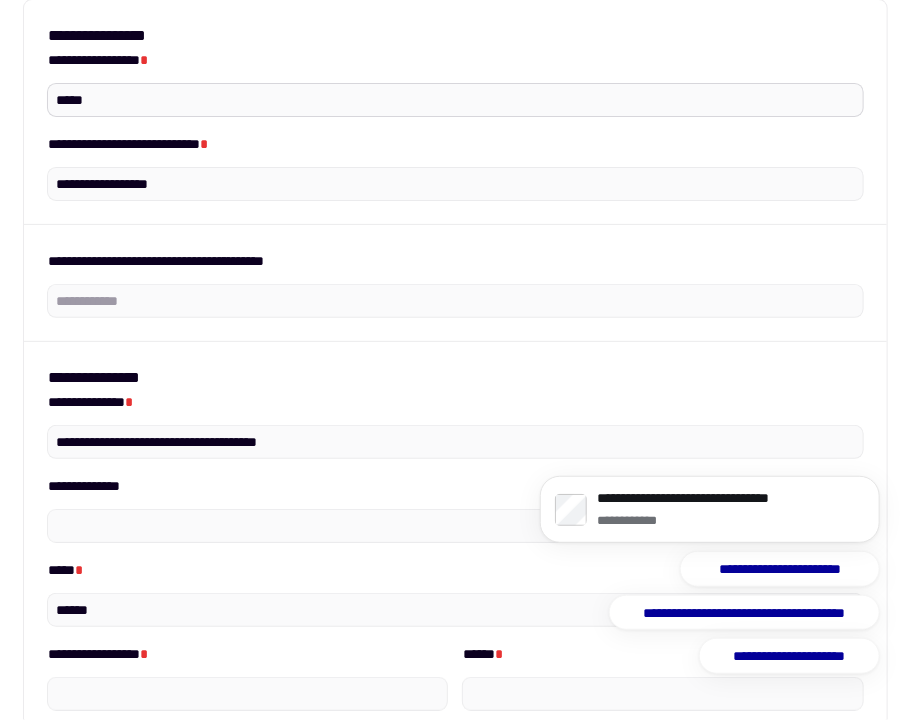 type on "***" 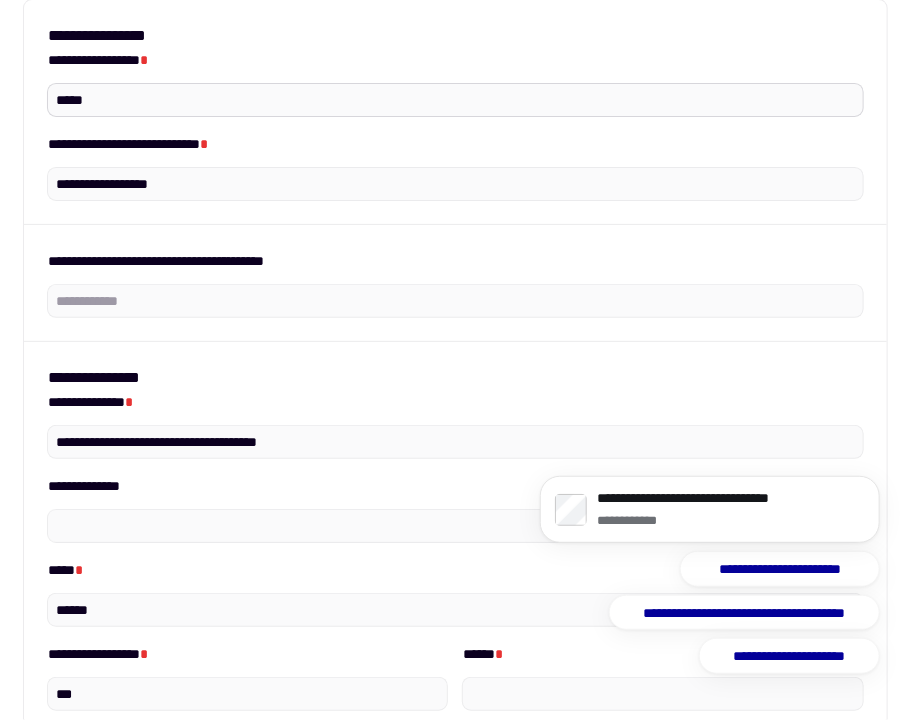 type on "**********" 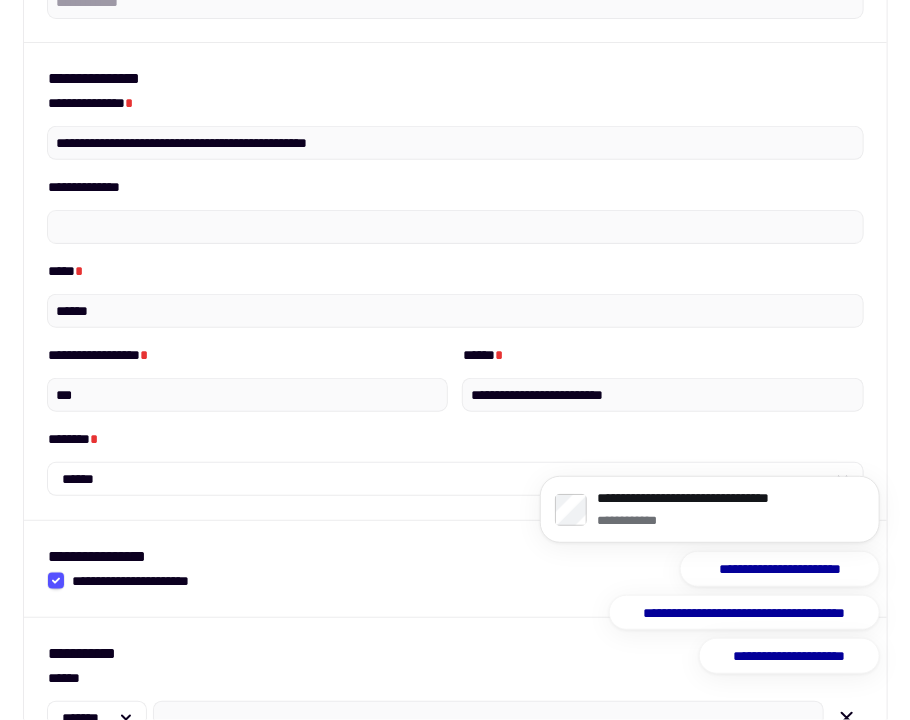 scroll, scrollTop: 300, scrollLeft: 0, axis: vertical 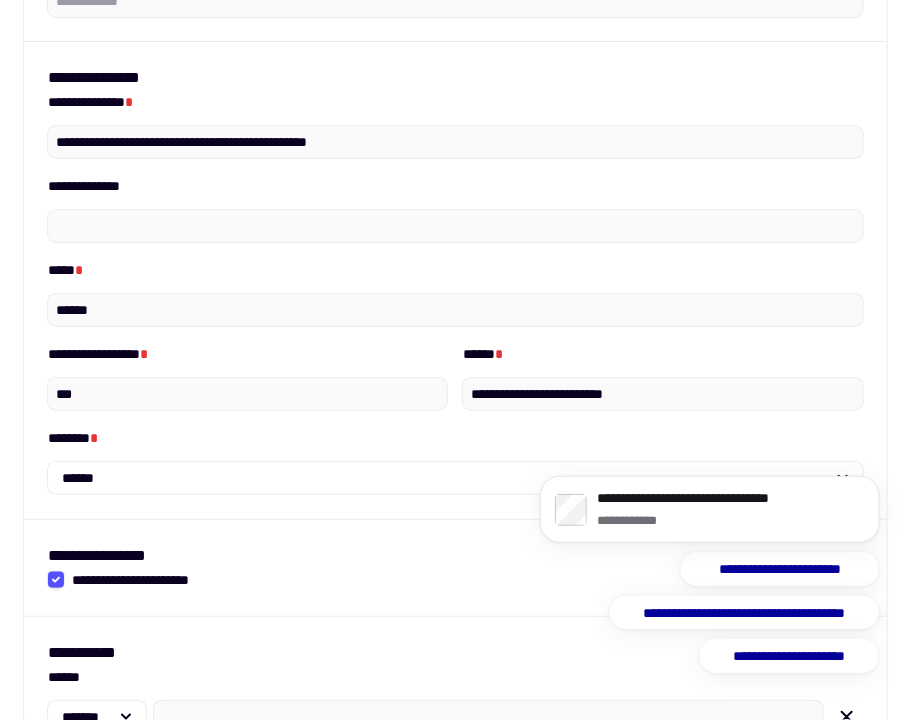 type on "**********" 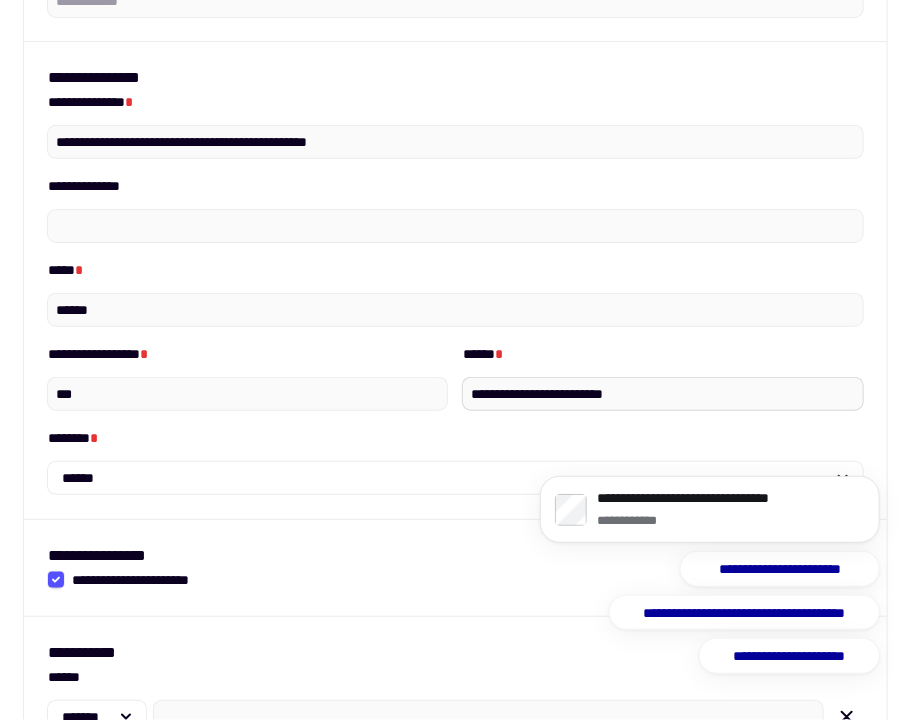 click on "**********" at bounding box center [663, 394] 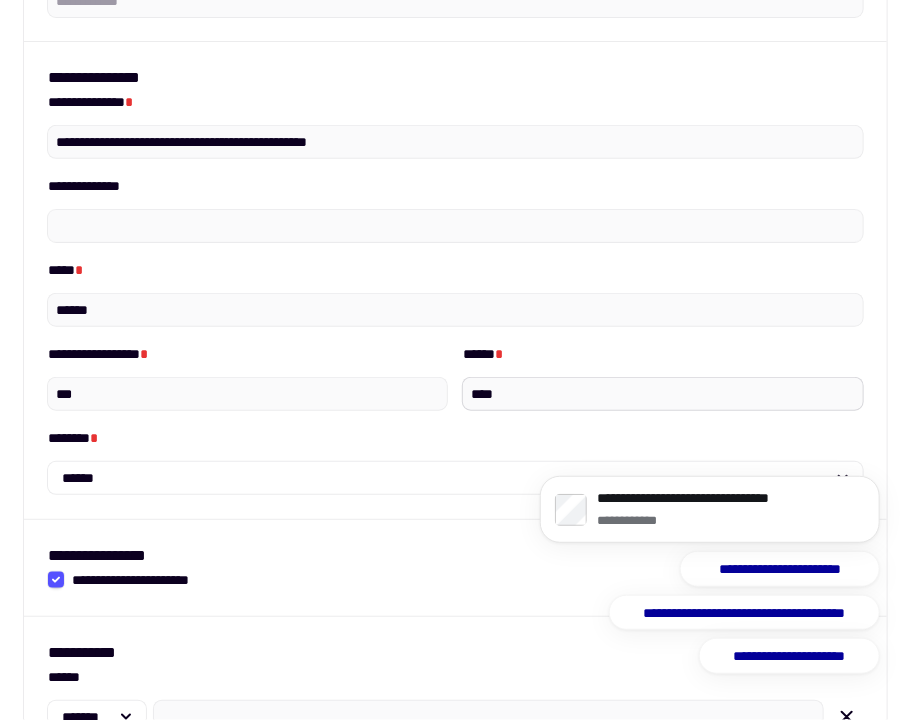 click on "****" at bounding box center [663, 394] 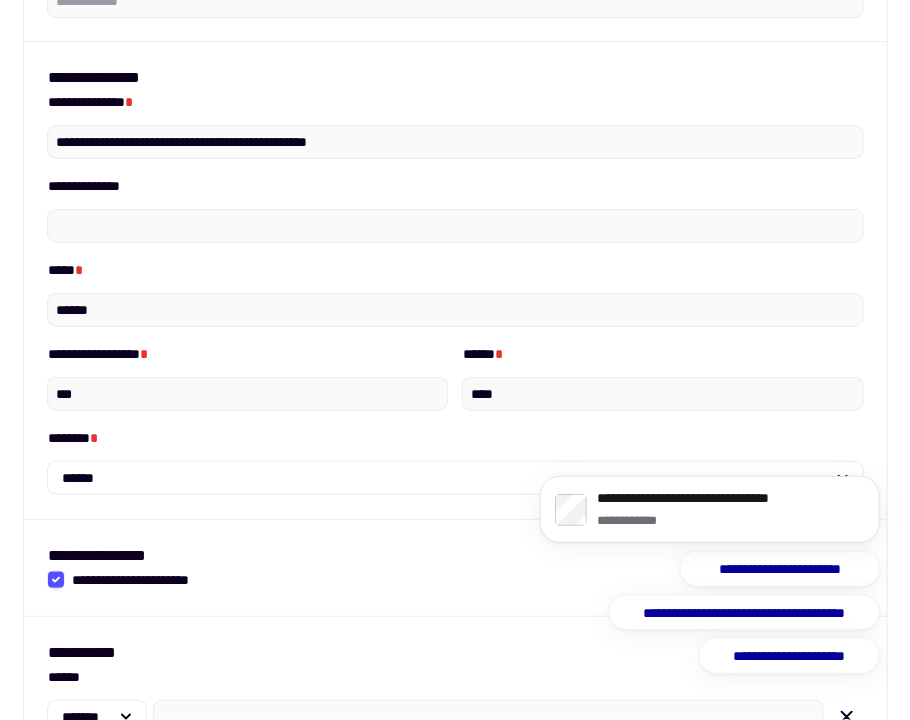 type on "****" 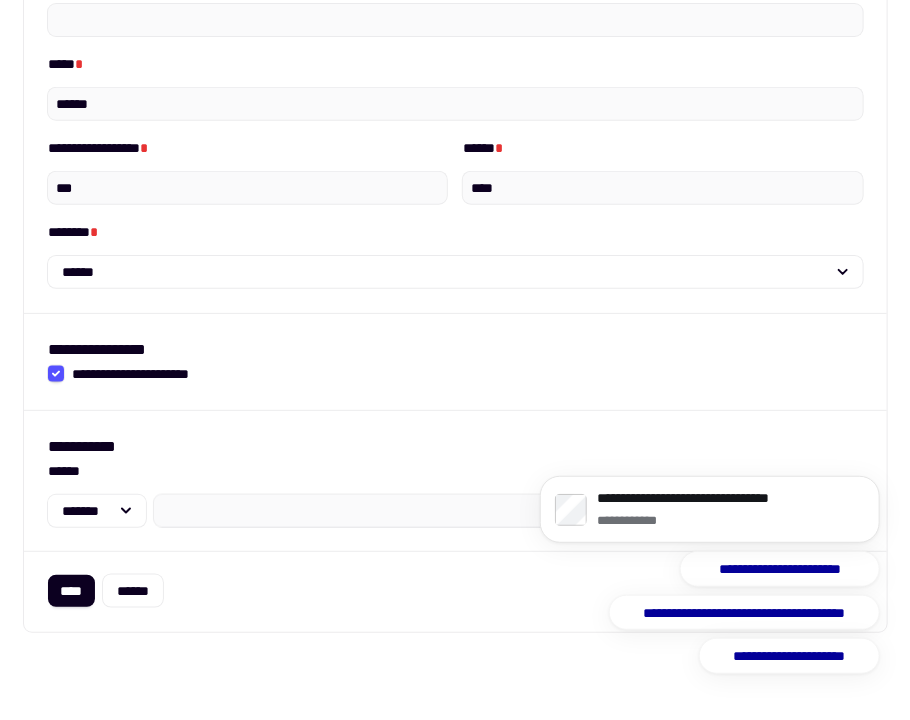 scroll, scrollTop: 520, scrollLeft: 0, axis: vertical 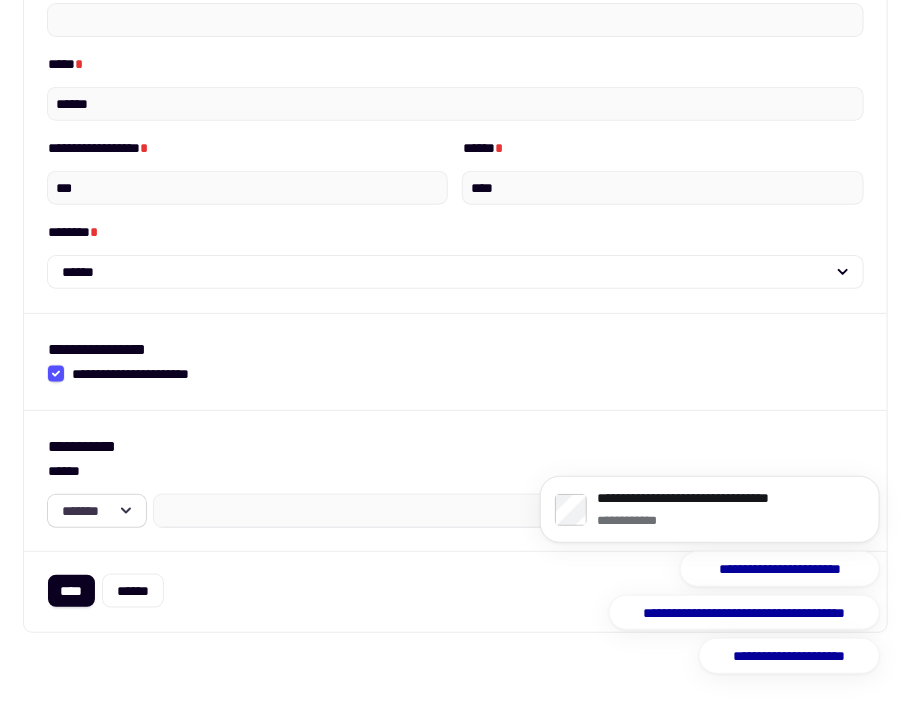 click 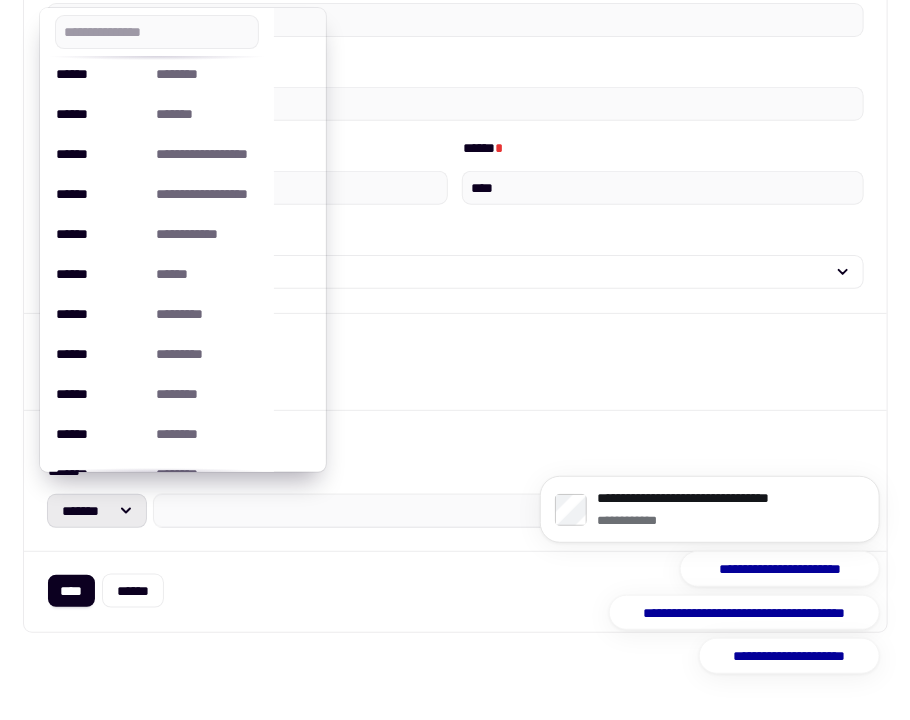 scroll, scrollTop: 2145, scrollLeft: 0, axis: vertical 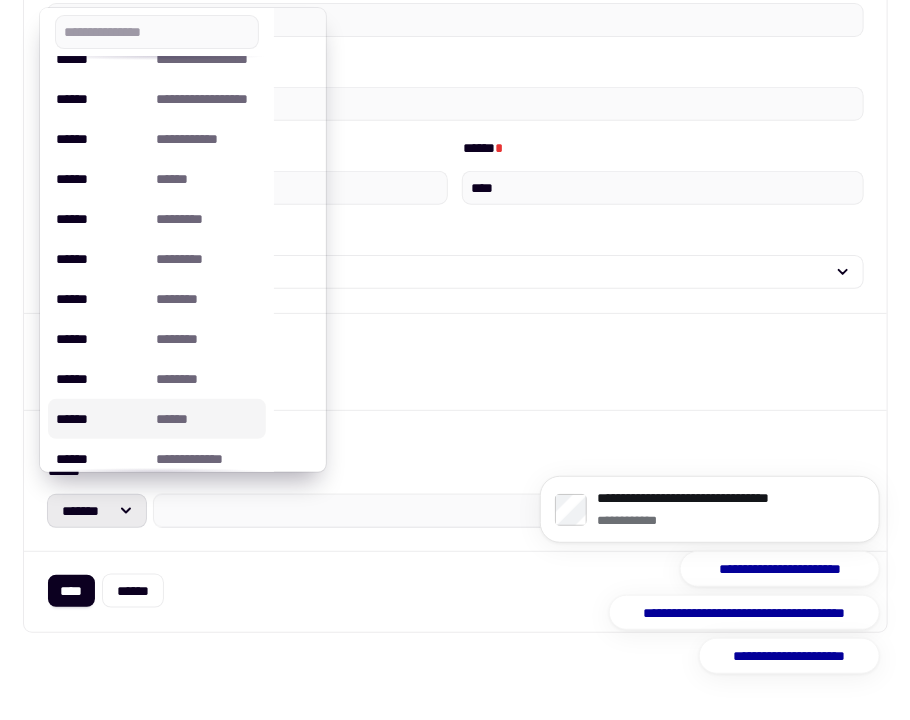 click on "[FIRST] [LAST]" at bounding box center [157, 419] 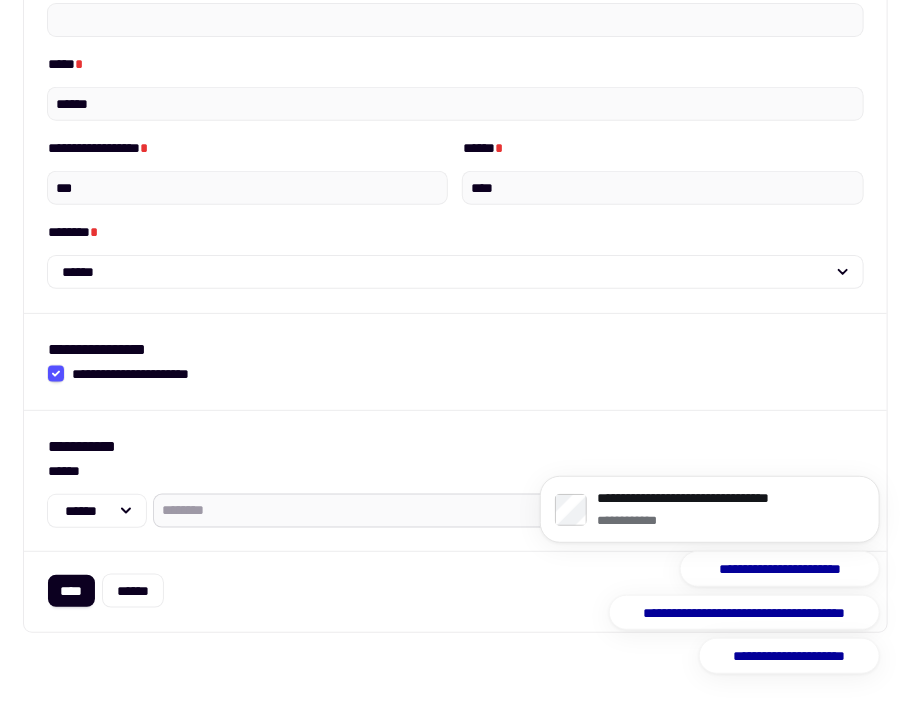click on "******   ******" at bounding box center (488, 511) 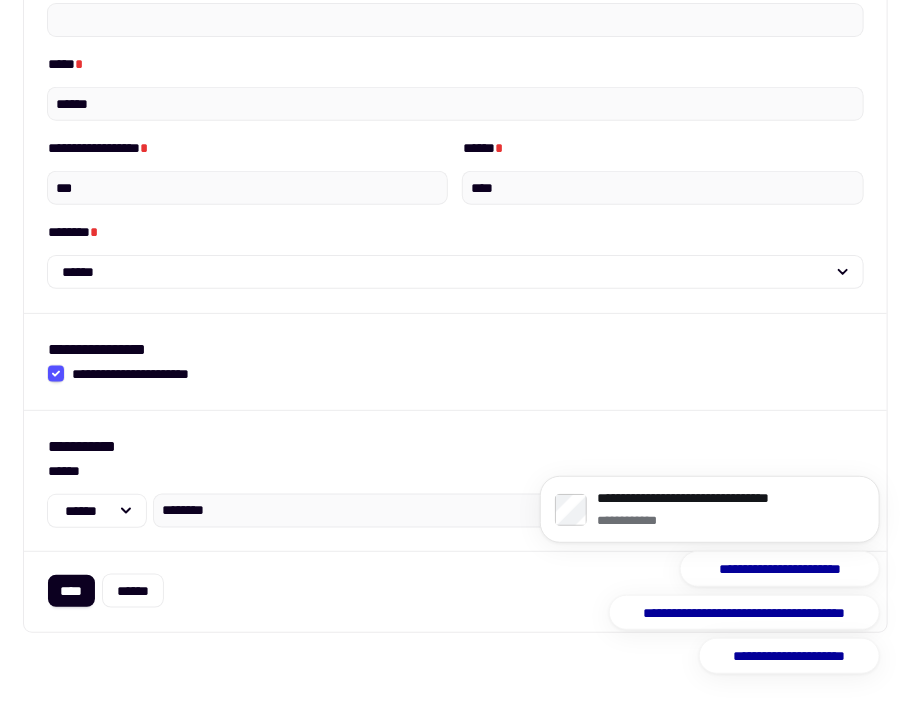 type on "********" 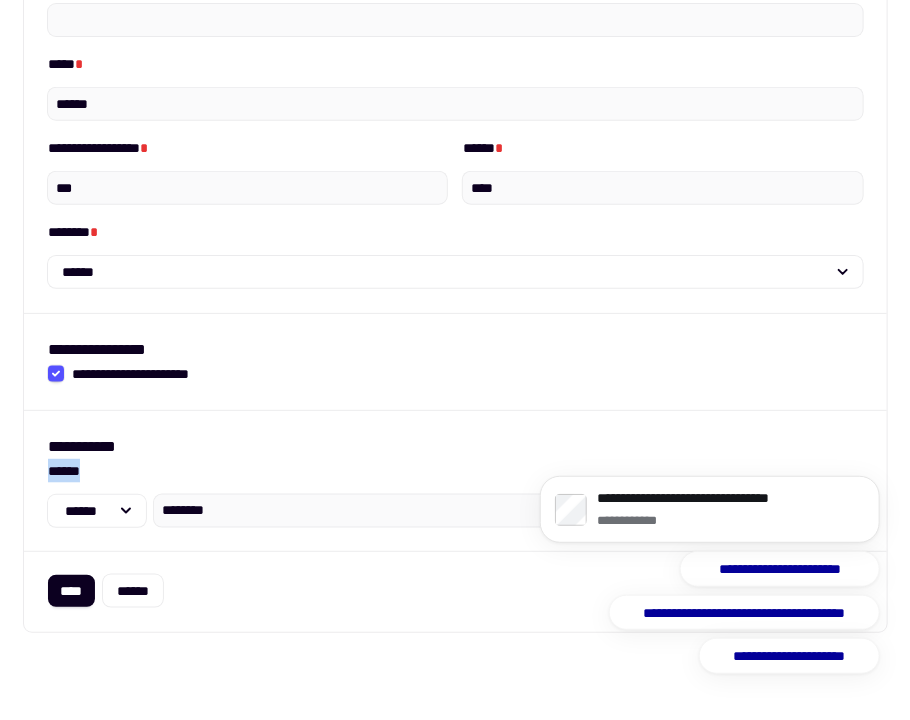 scroll, scrollTop: 0, scrollLeft: 0, axis: both 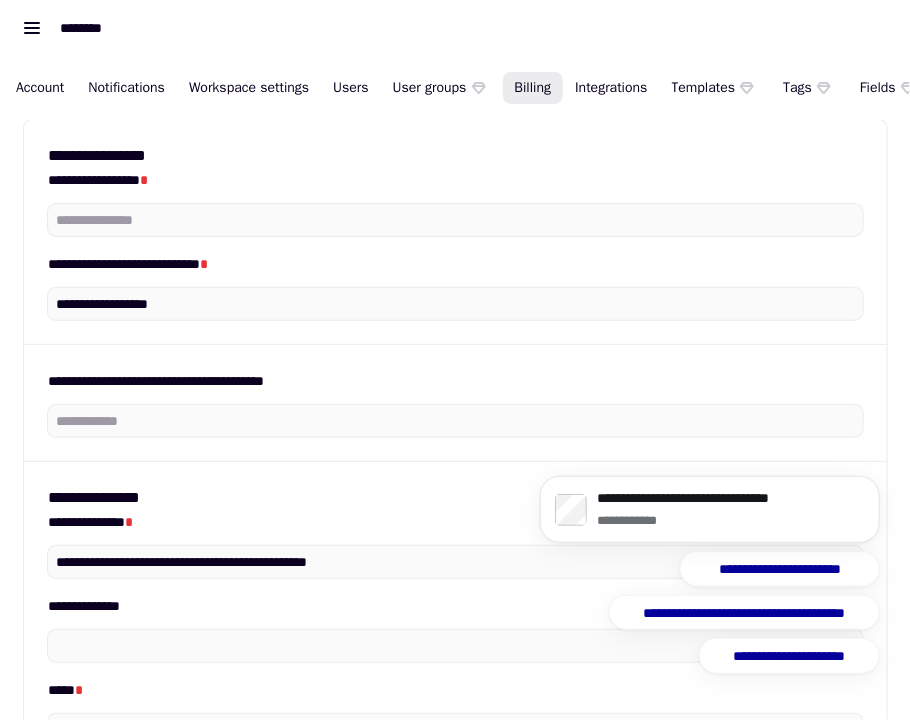 paste on "**********" 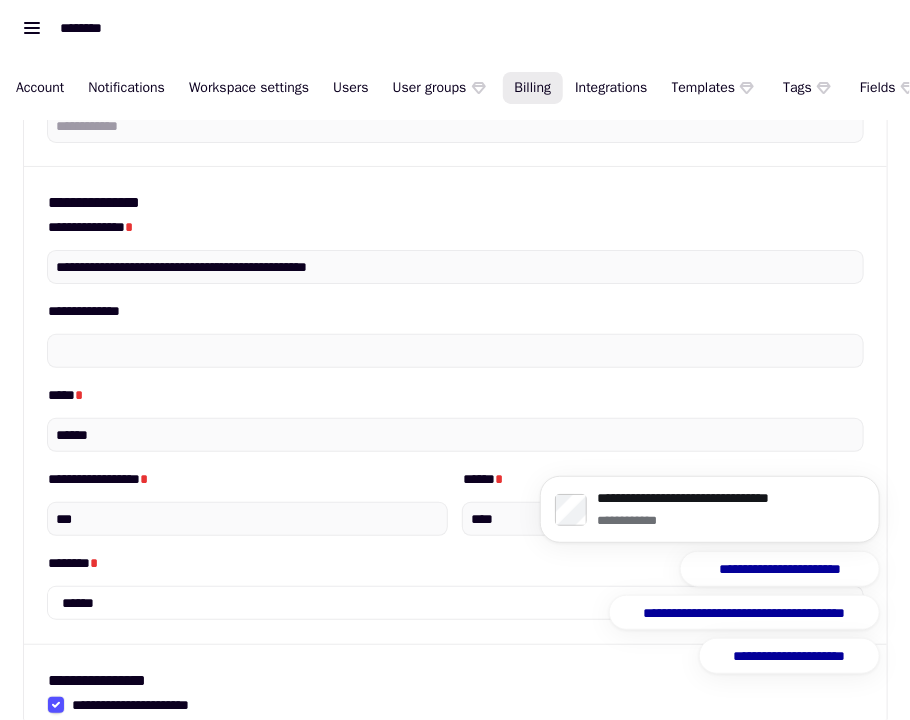 scroll, scrollTop: 520, scrollLeft: 0, axis: vertical 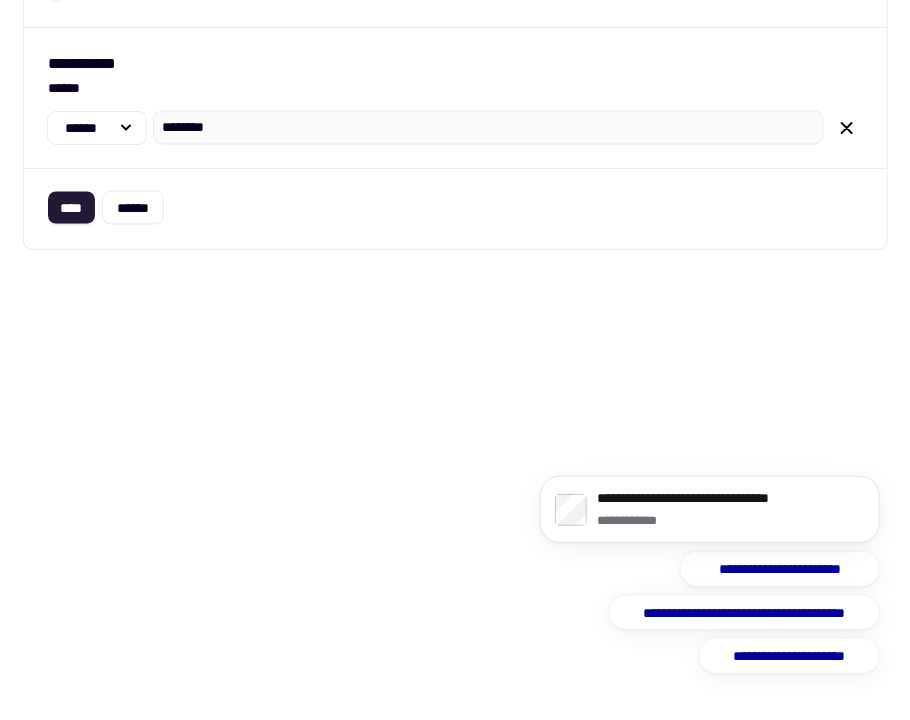 type on "**********" 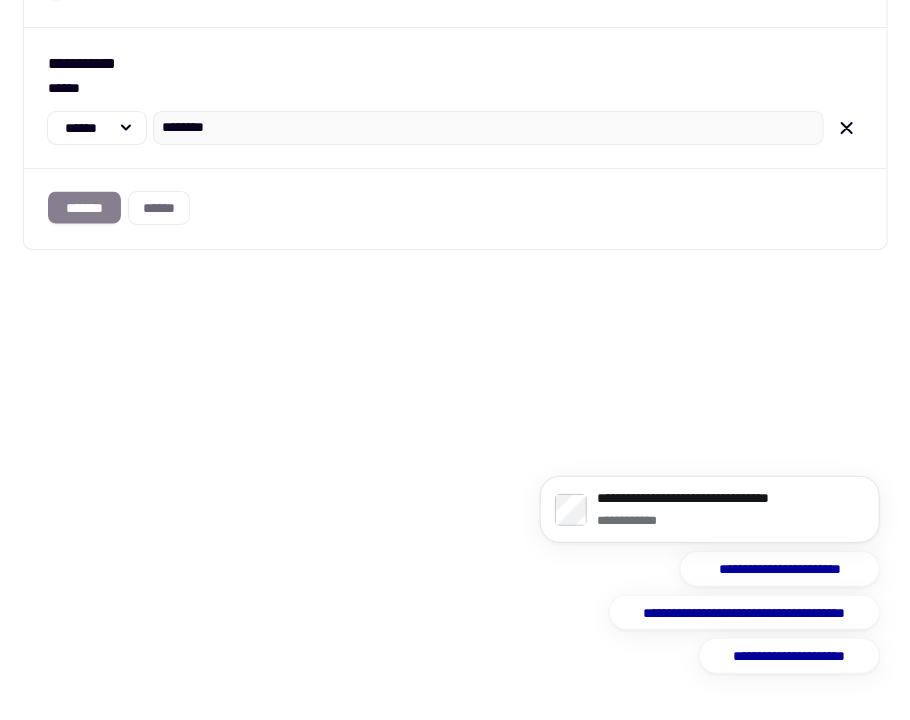 scroll, scrollTop: 0, scrollLeft: 0, axis: both 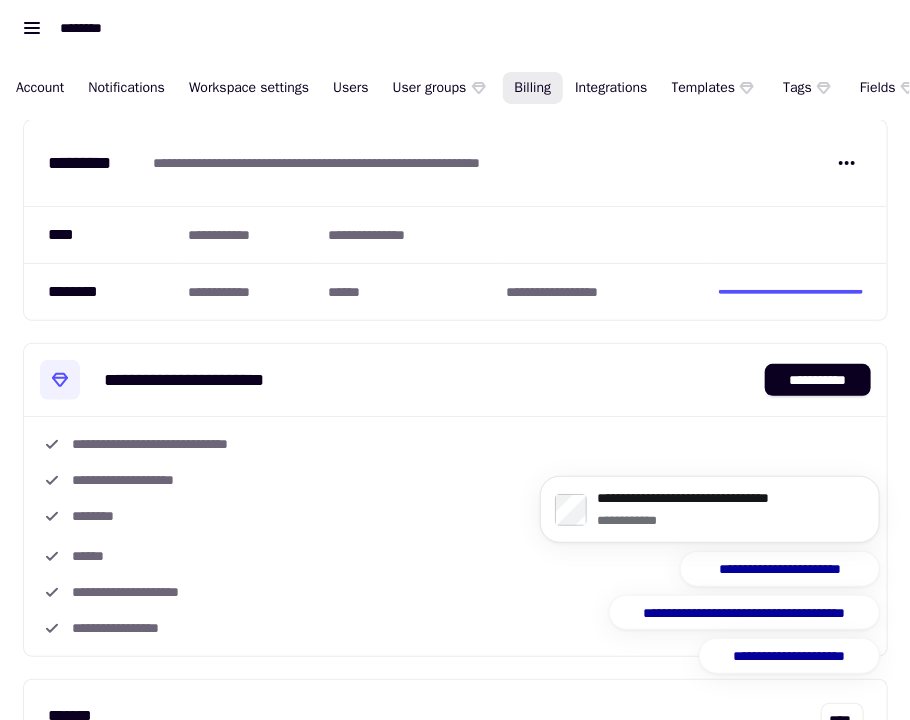 click on "**********" at bounding box center (409, 234) 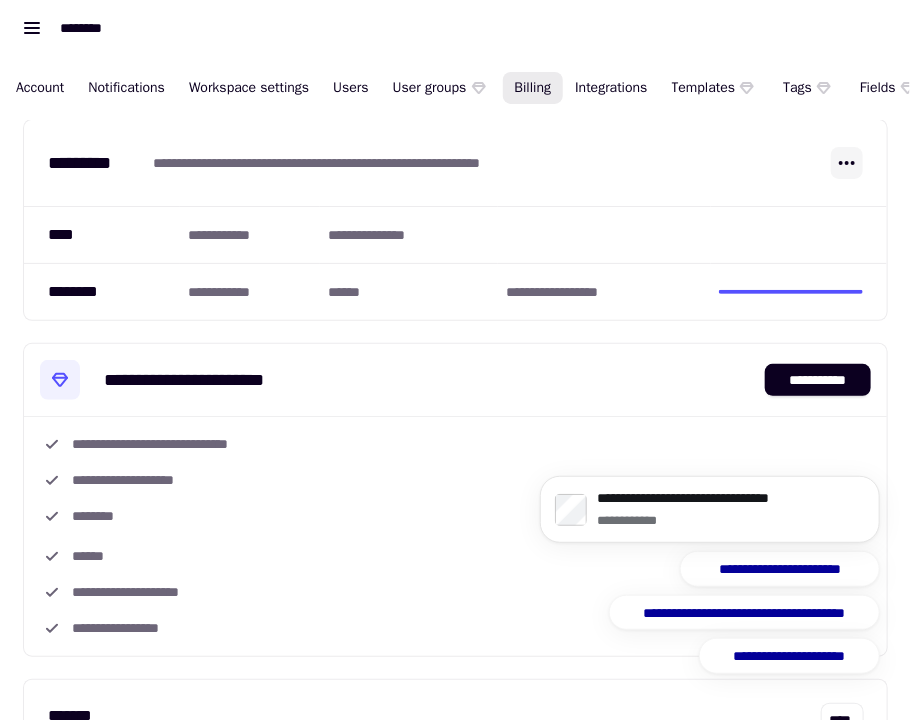 click 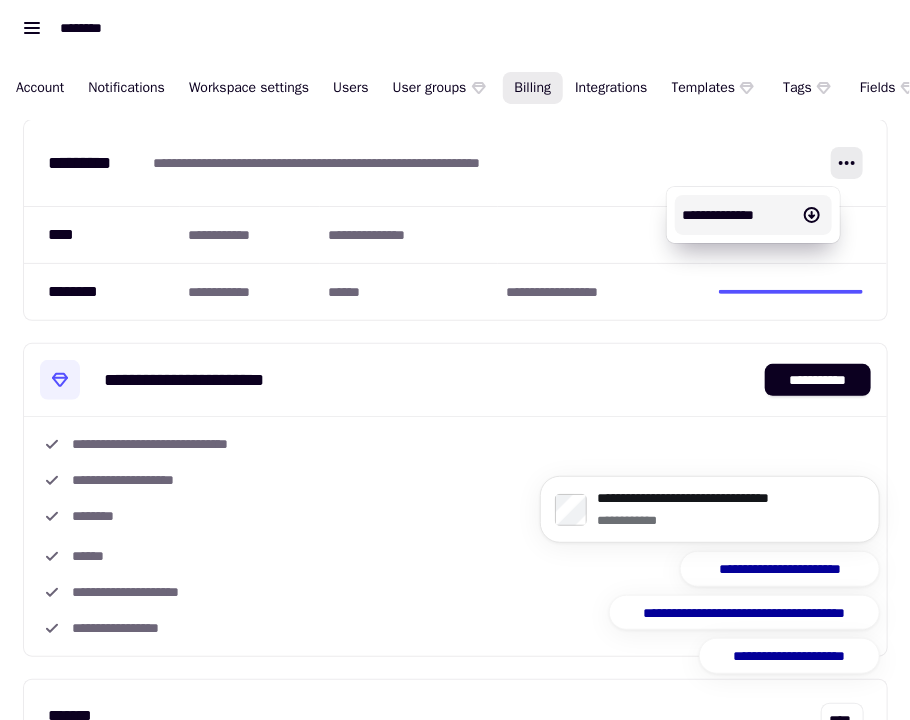 click on "**********" at bounding box center [737, 215] 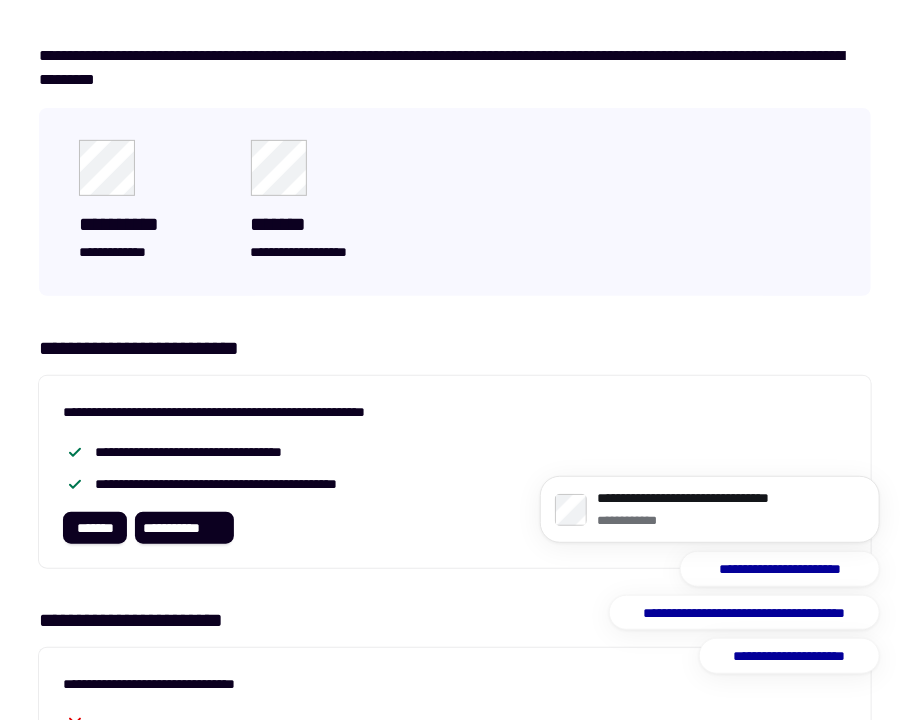 scroll, scrollTop: 0, scrollLeft: 0, axis: both 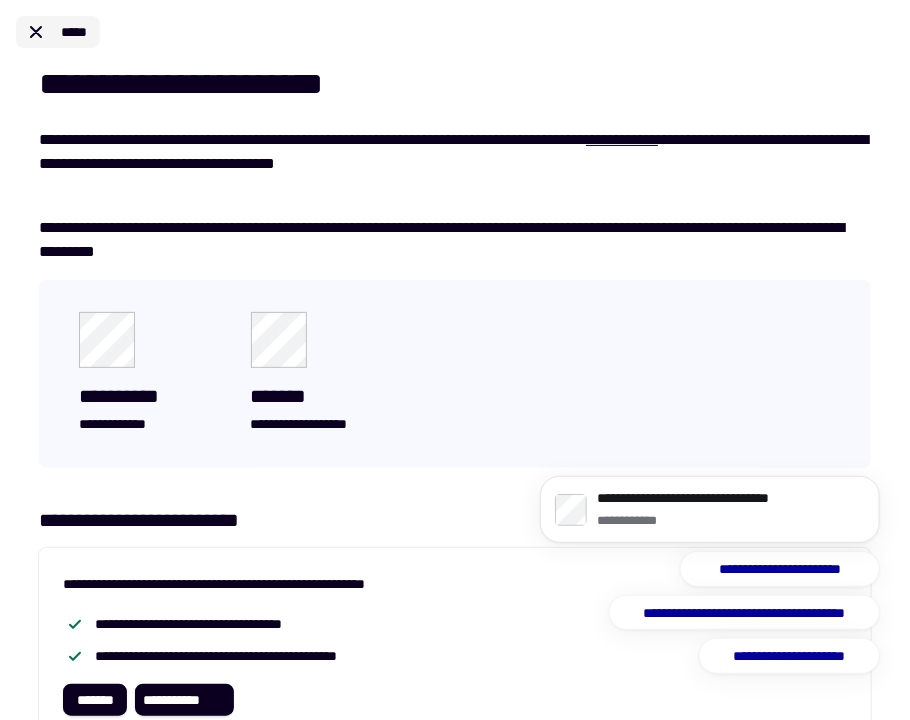 click 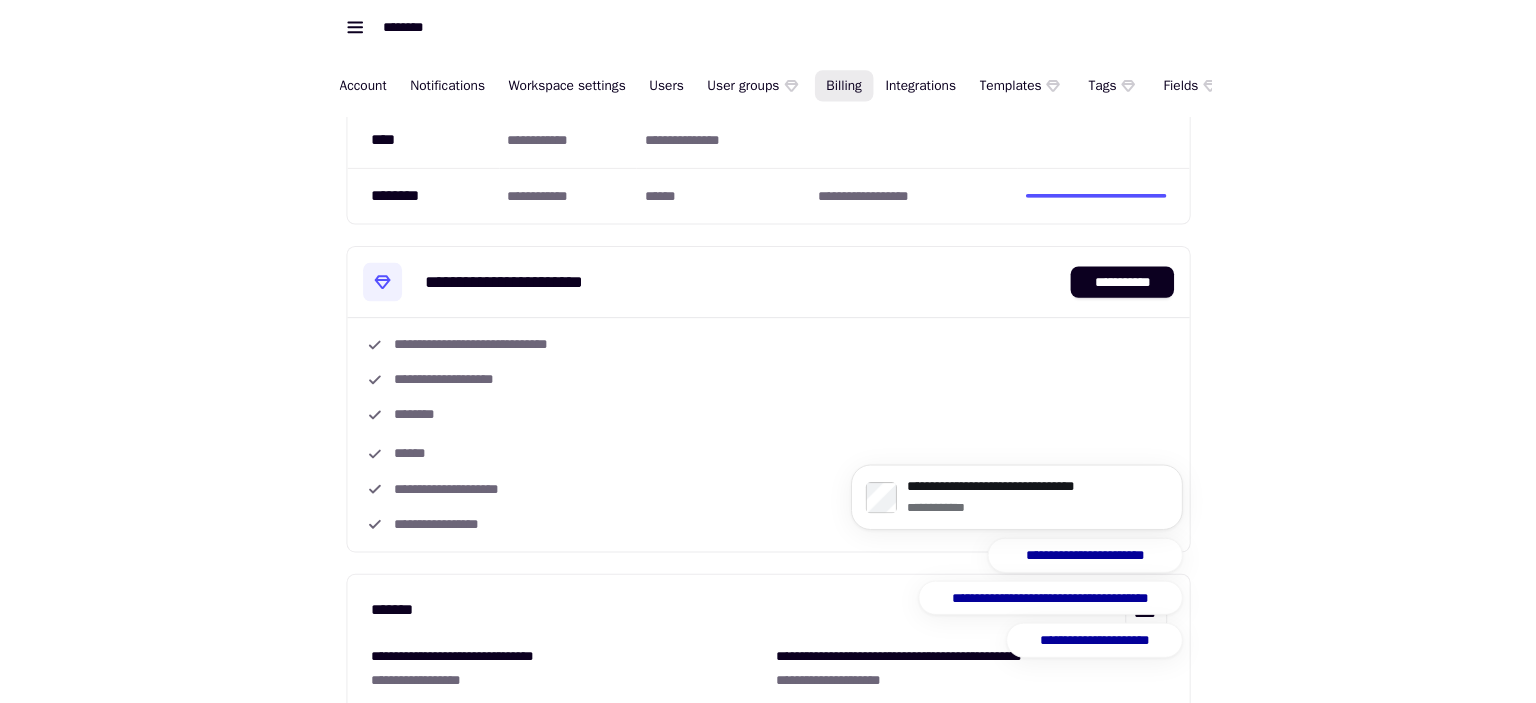 scroll, scrollTop: 200, scrollLeft: 0, axis: vertical 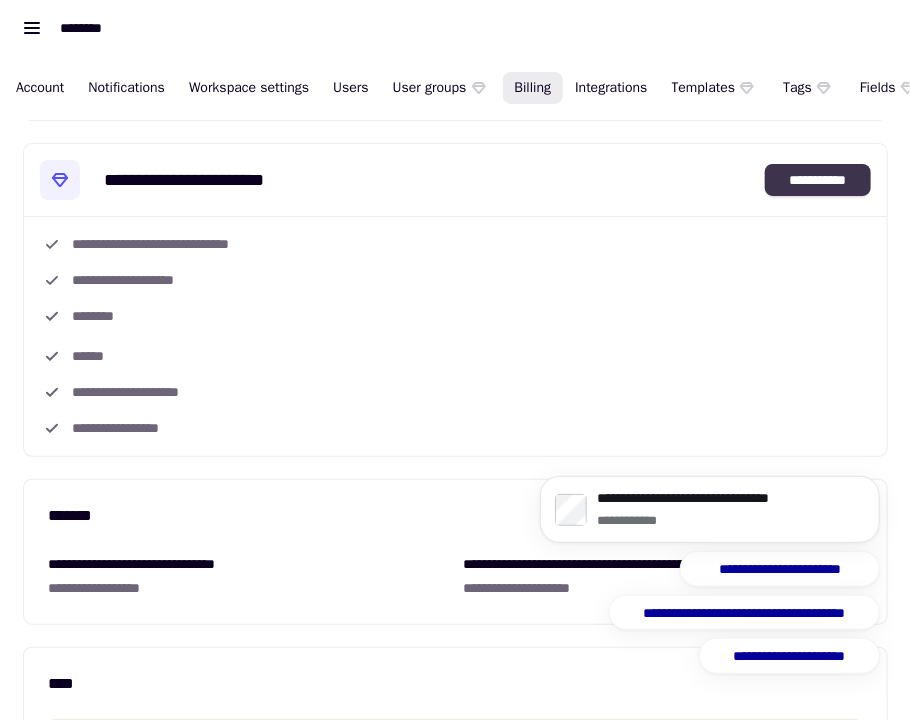 click on "**********" 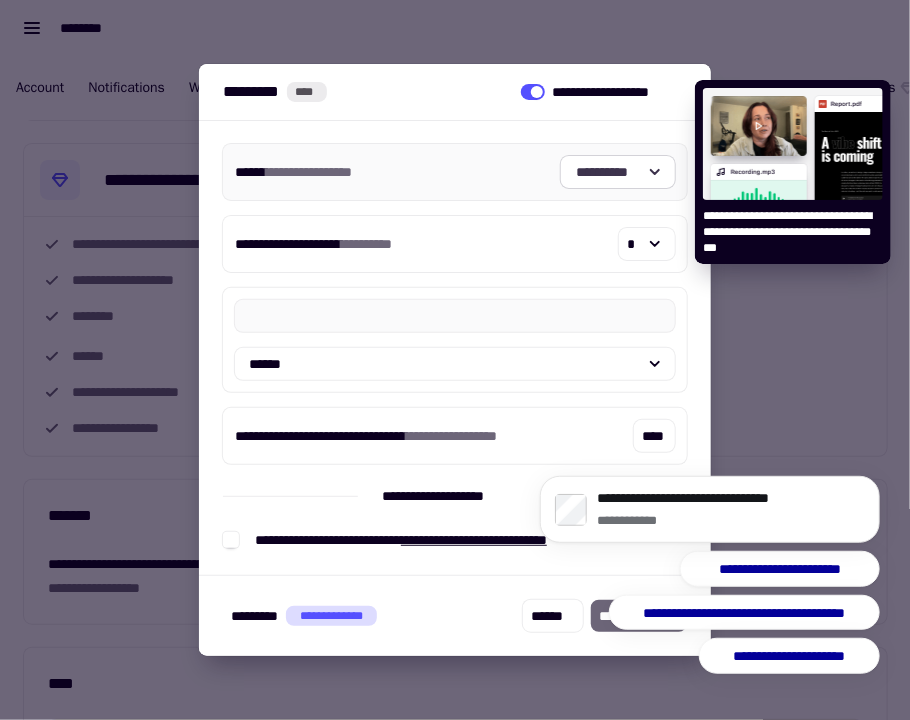 click on "**********" 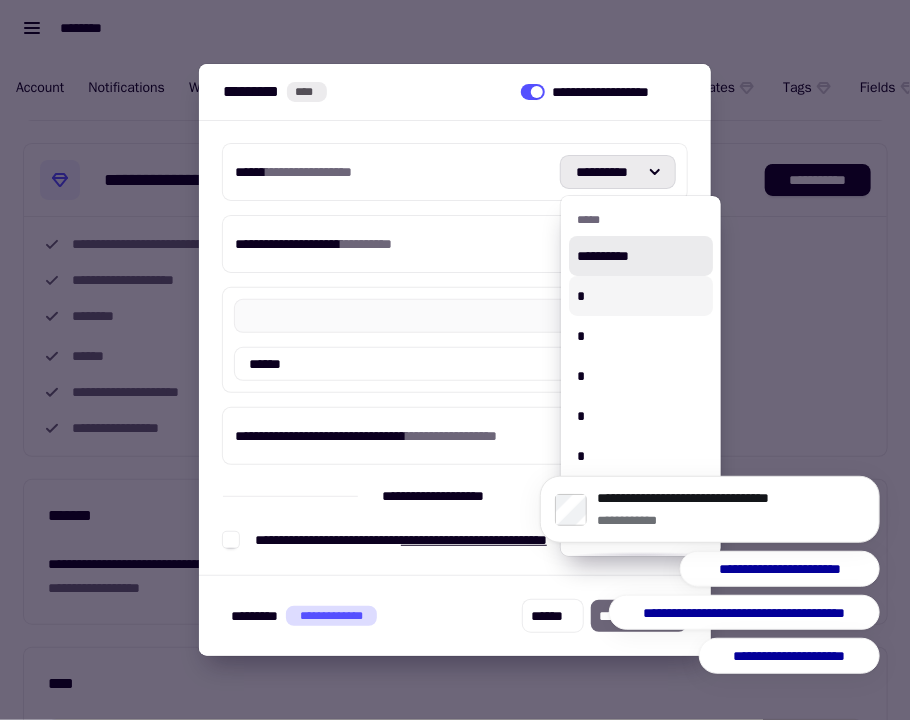 click on "*" at bounding box center [641, 296] 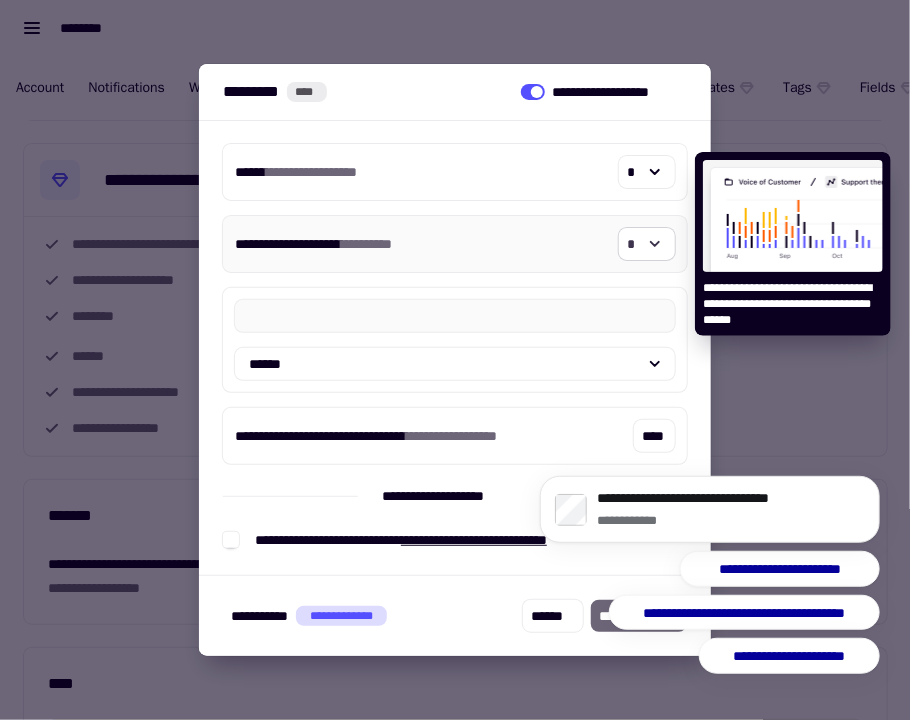 click 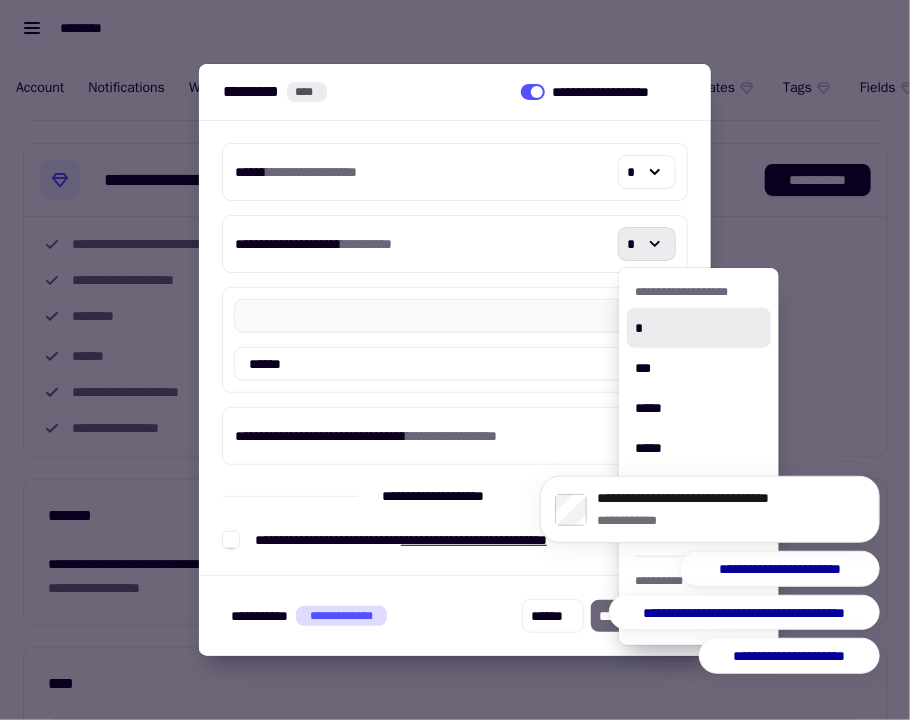 click on "**********" at bounding box center [709, 516] 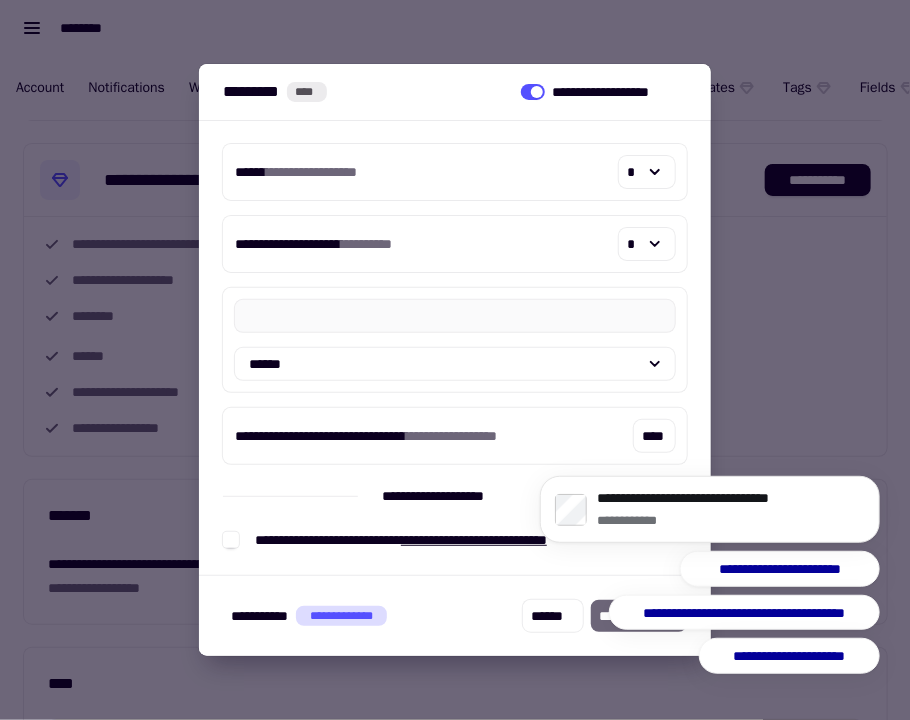 click on "**********" at bounding box center [455, 496] 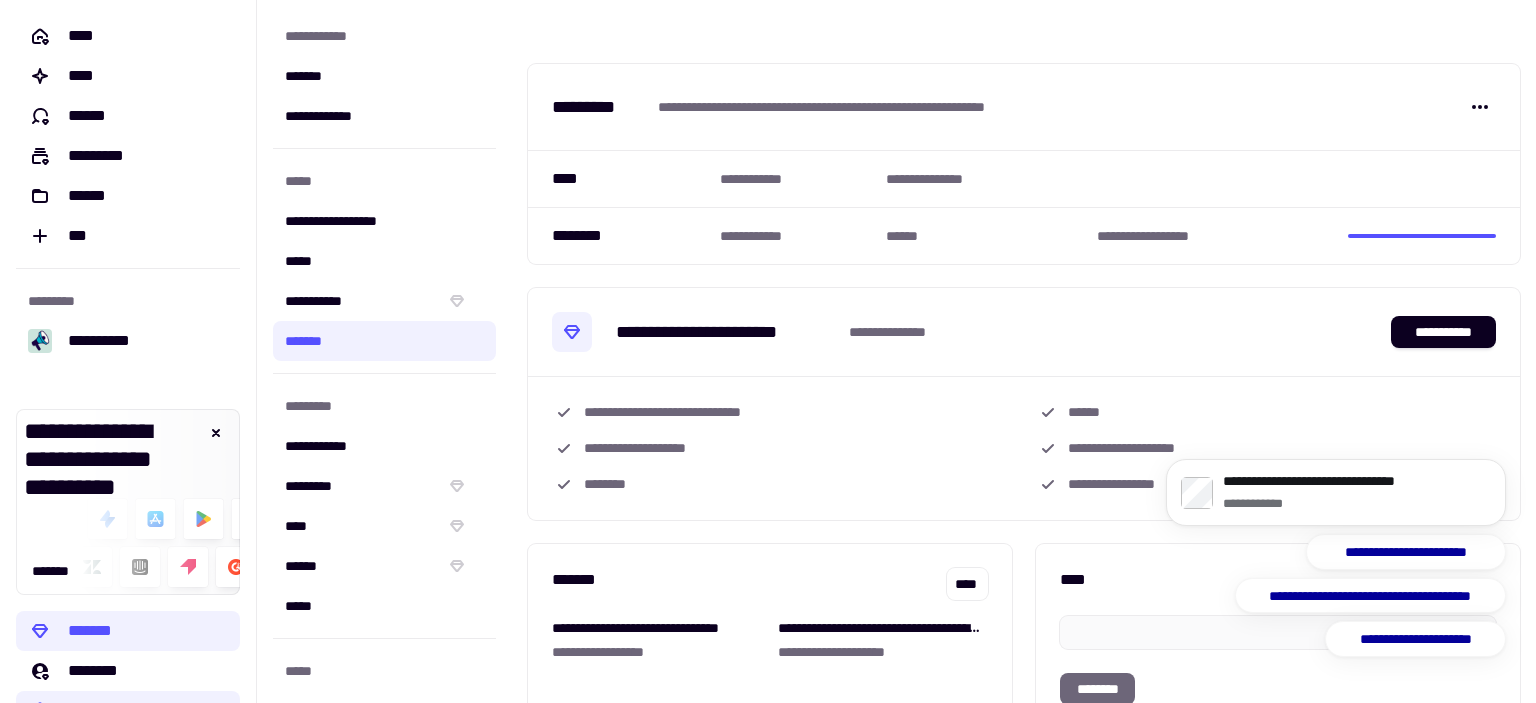 click on "**********" at bounding box center [1336, 500] 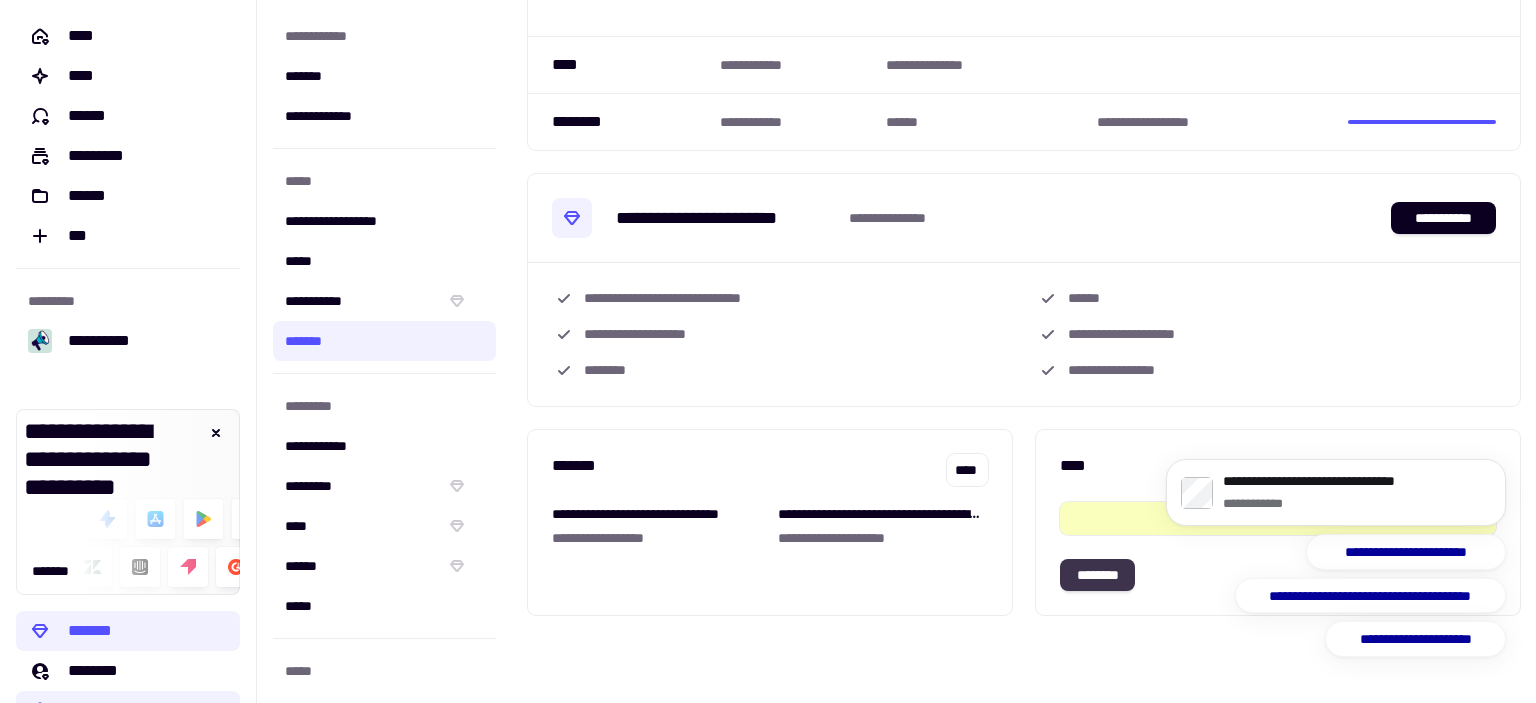 click on "********" 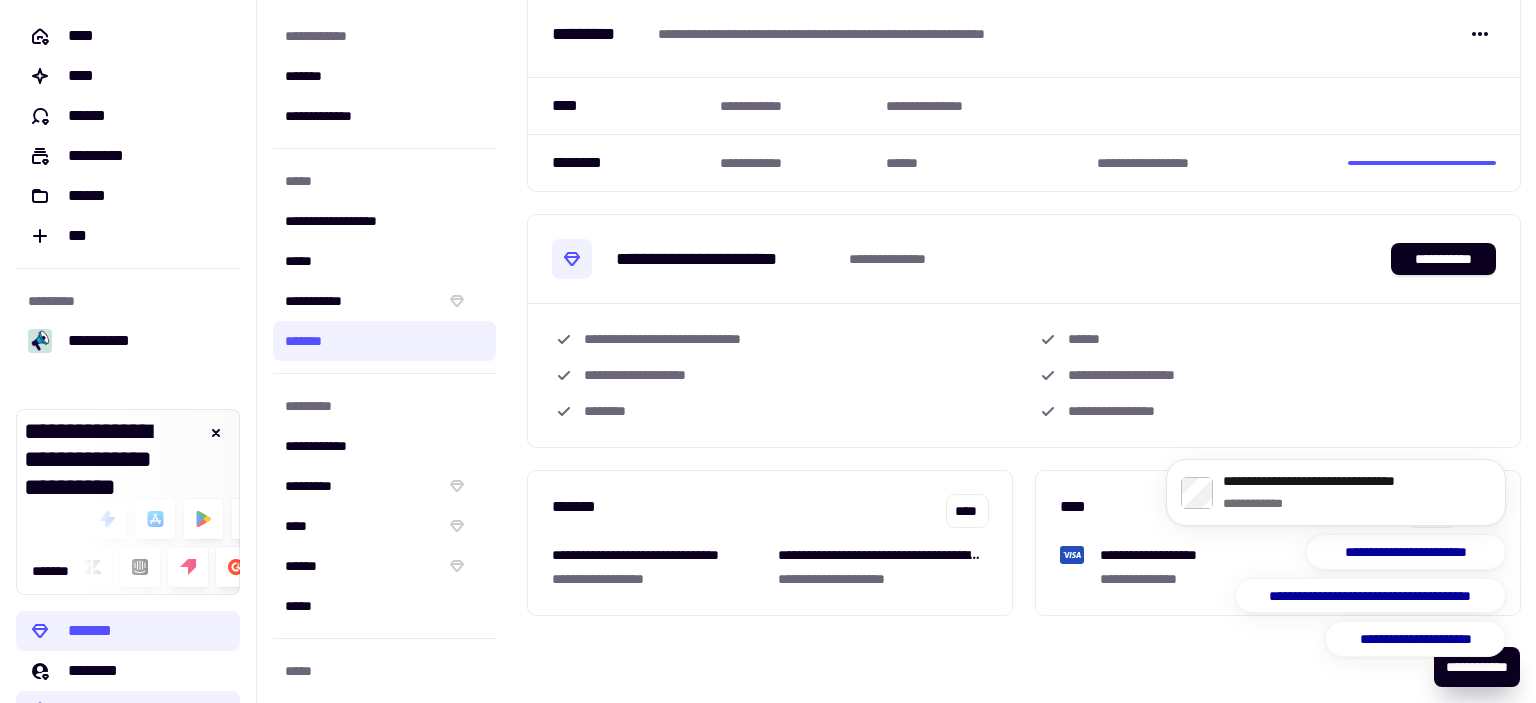 scroll, scrollTop: 87, scrollLeft: 0, axis: vertical 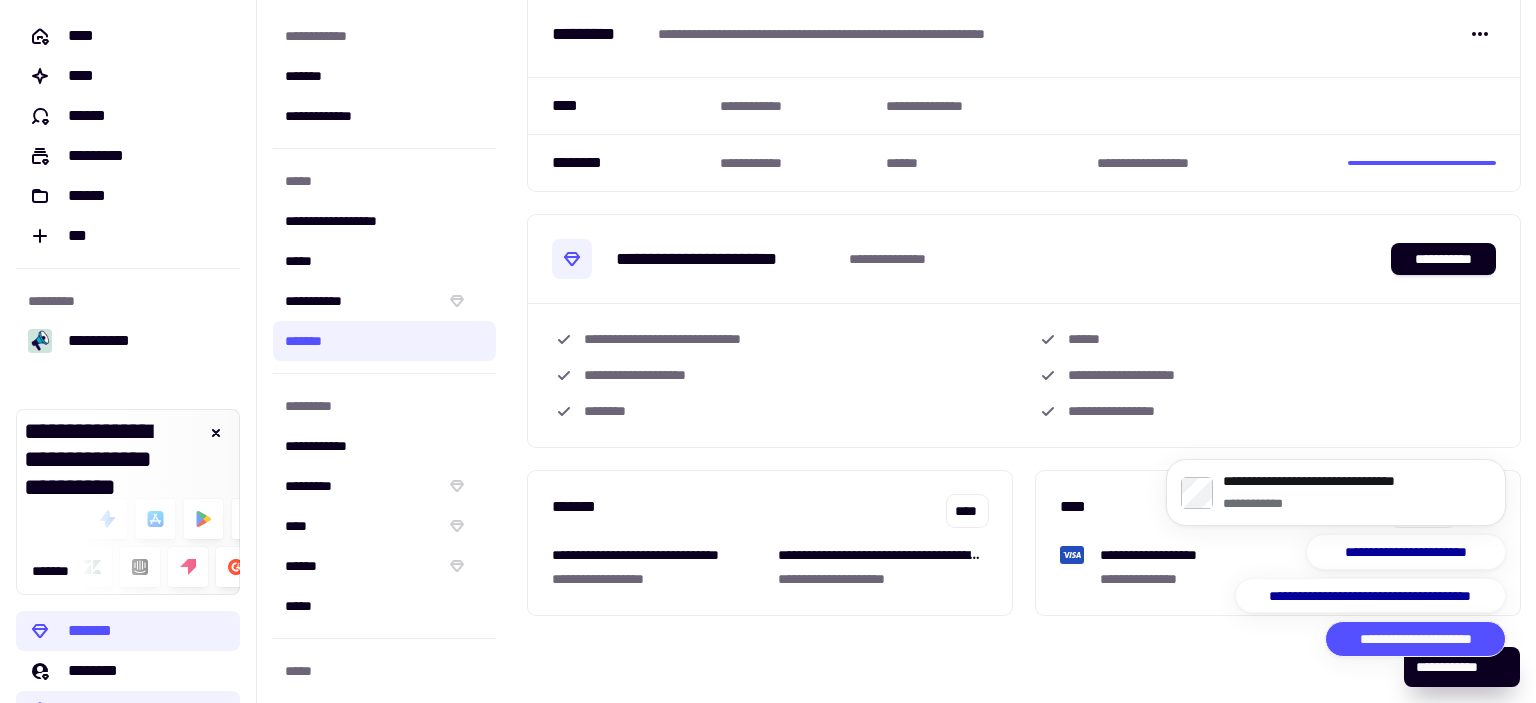 click on "**********" 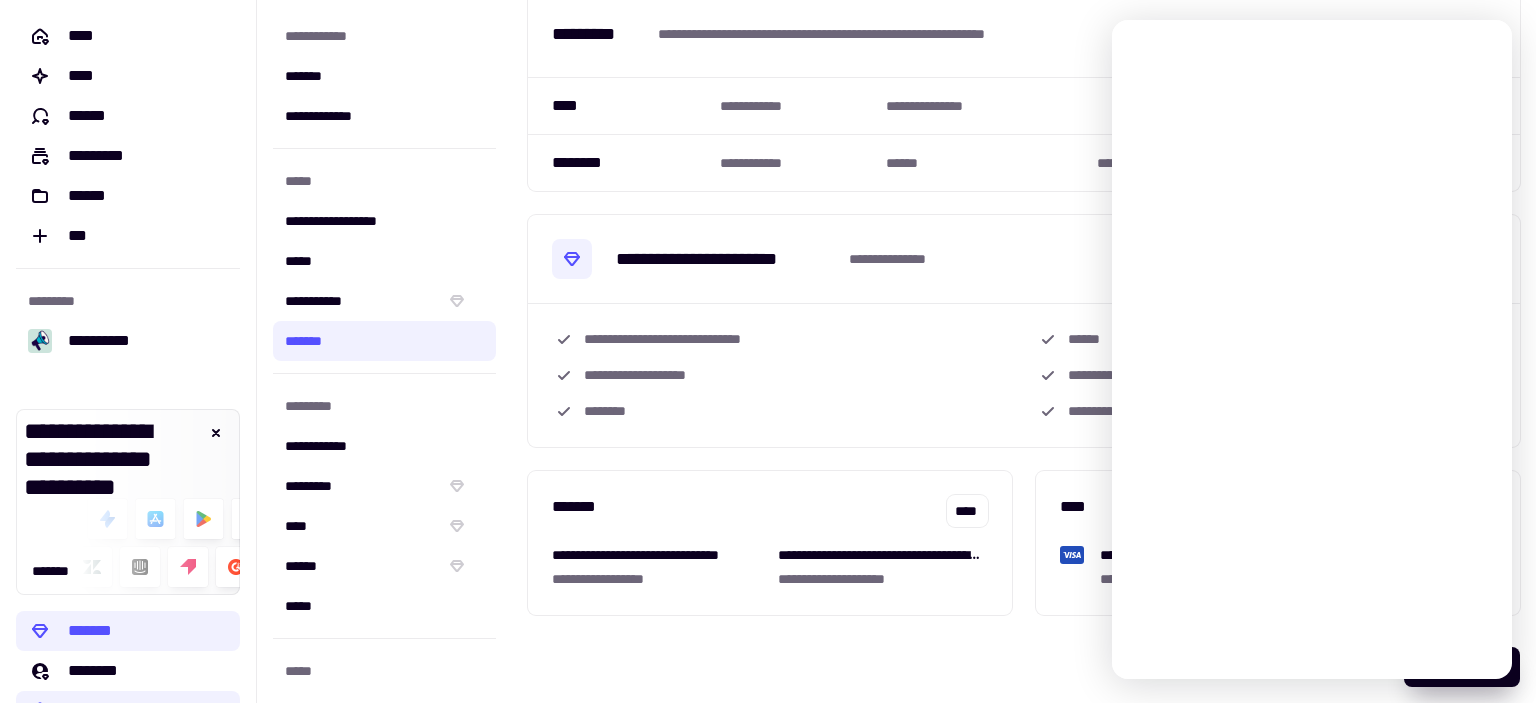 scroll, scrollTop: 0, scrollLeft: 0, axis: both 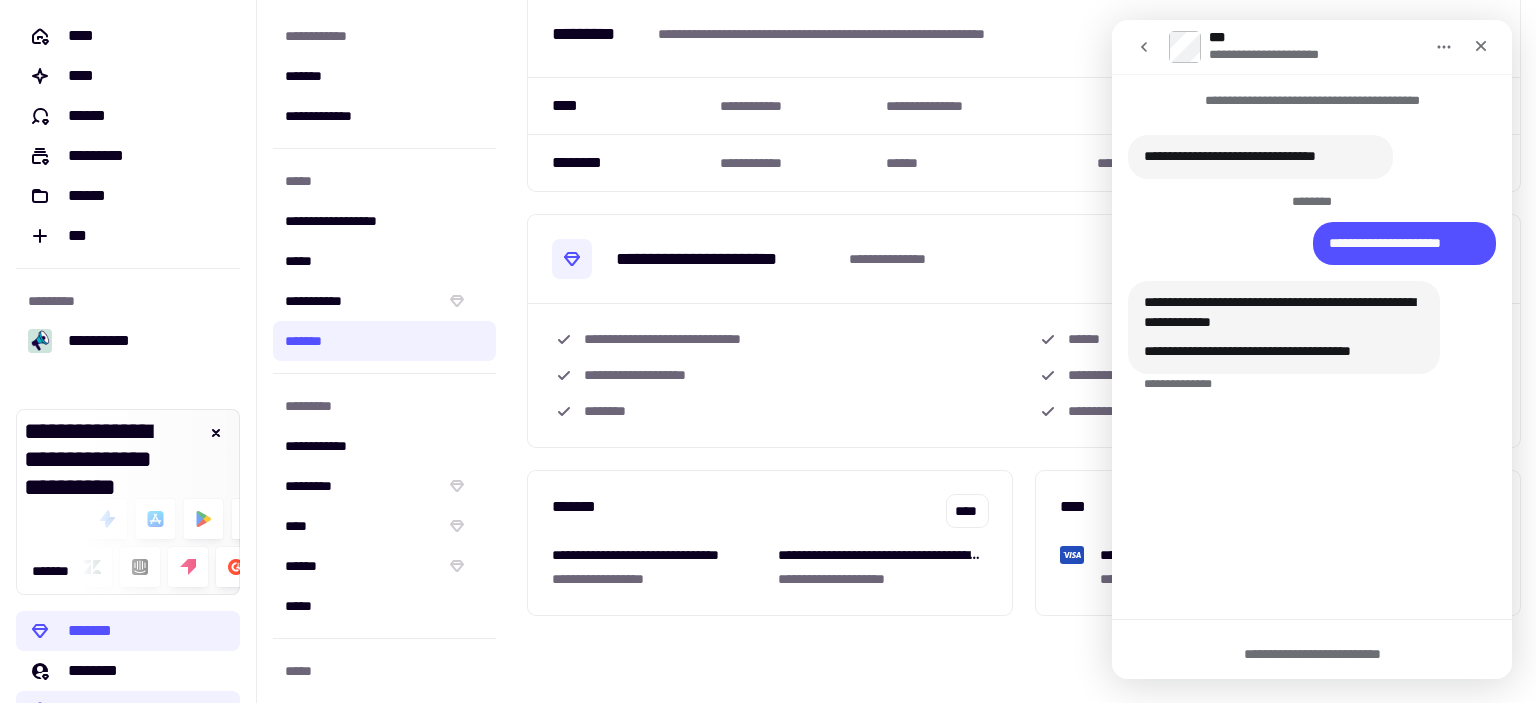 click on "[NUMBER] [STREET], [CITY], [STATE] [ZIP] [COUNTRY] [PHONE] [EMAIL] [SSN] [DLN] [CC] [DOB]" at bounding box center [770, 543] 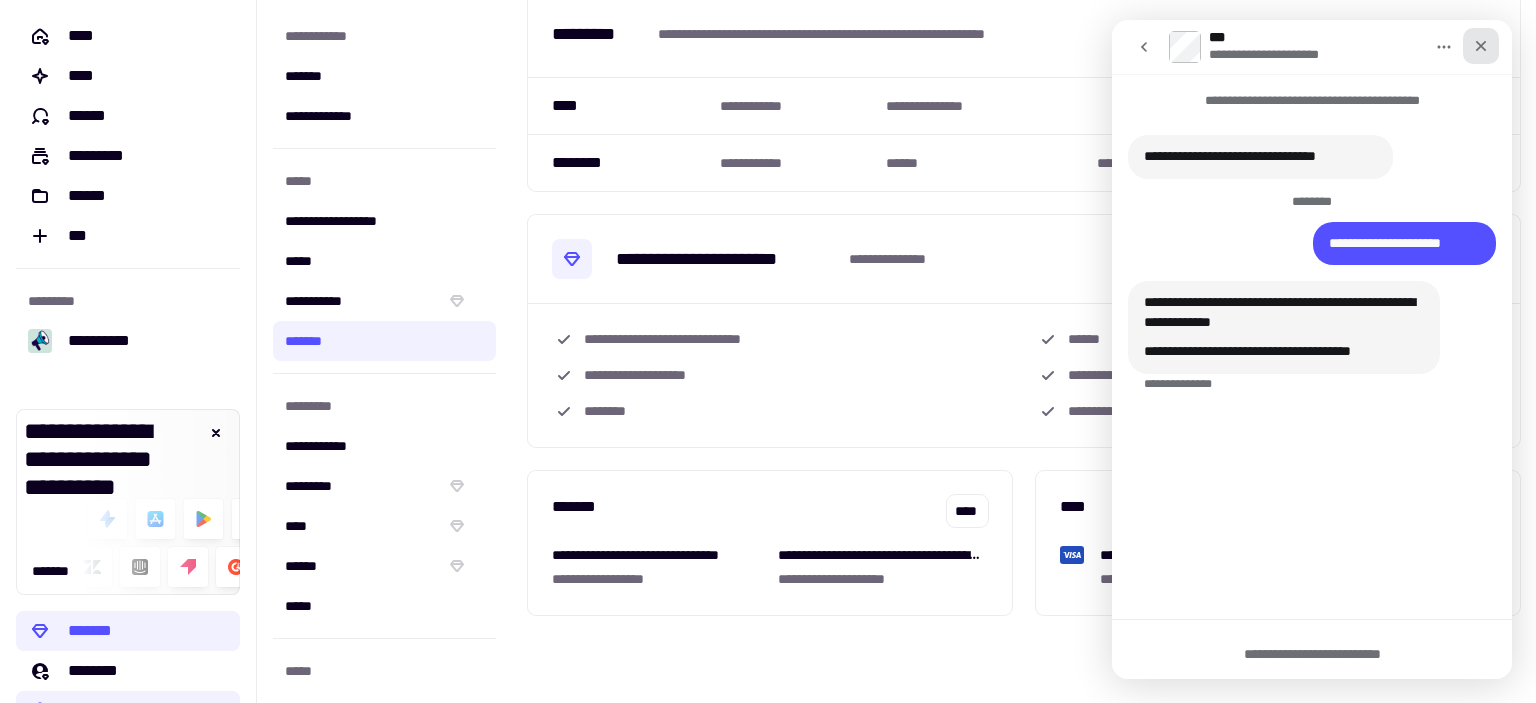 click 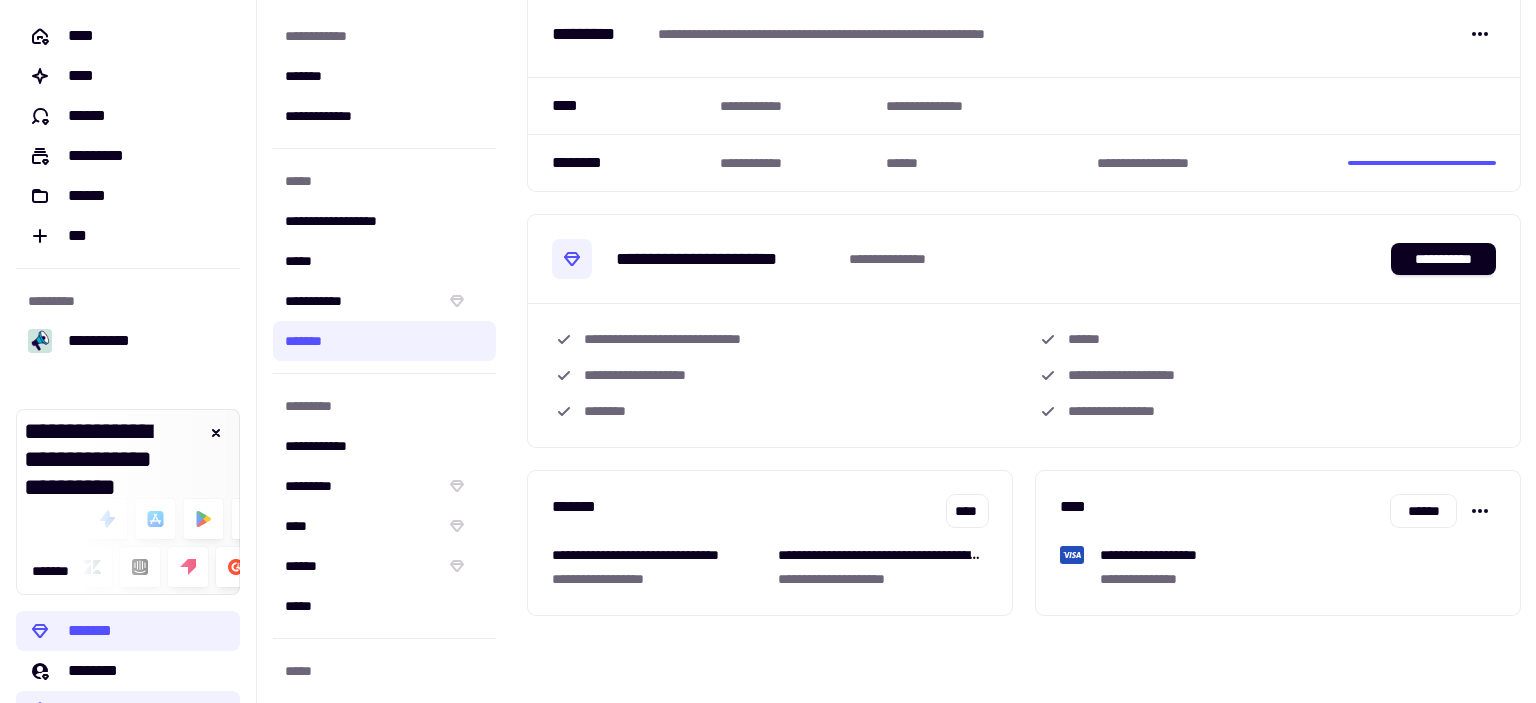 scroll, scrollTop: 0, scrollLeft: 0, axis: both 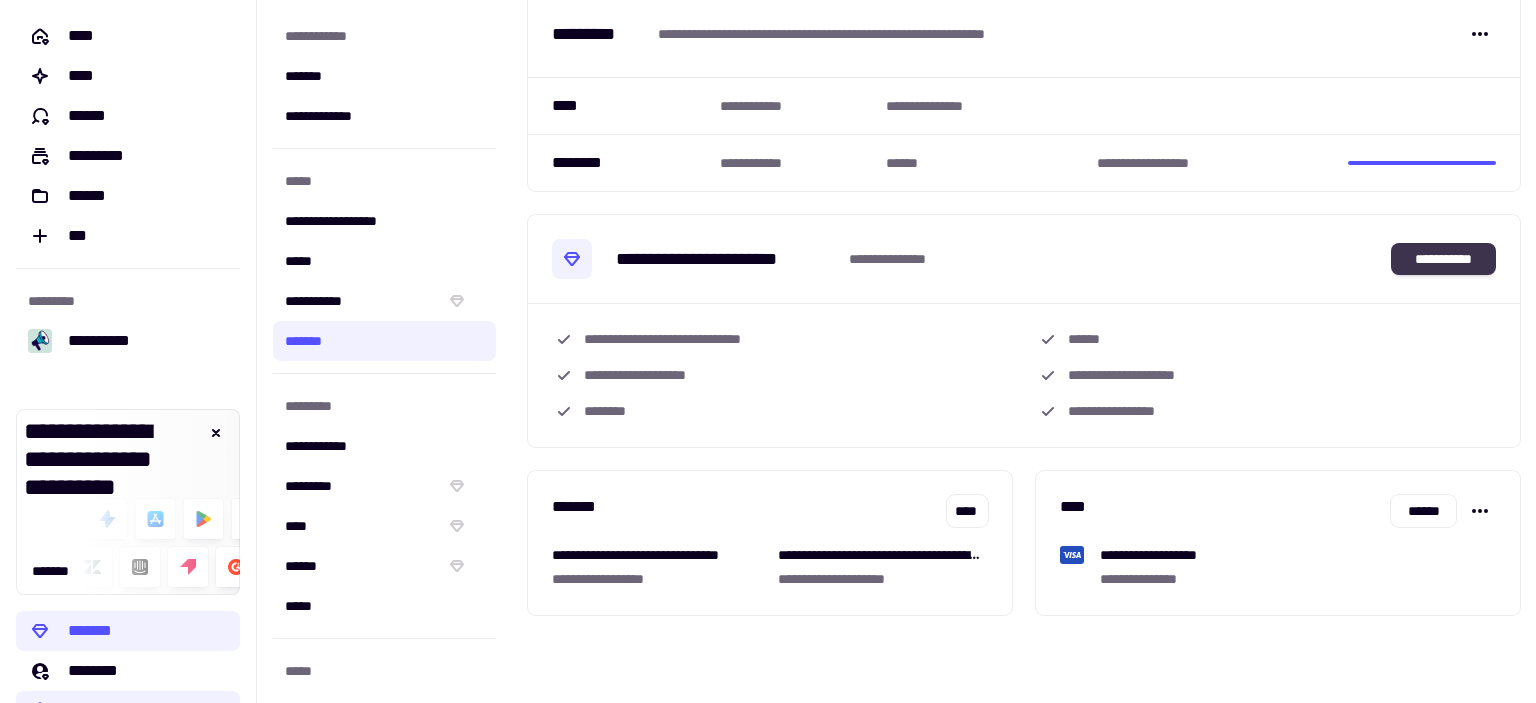 click on "**********" 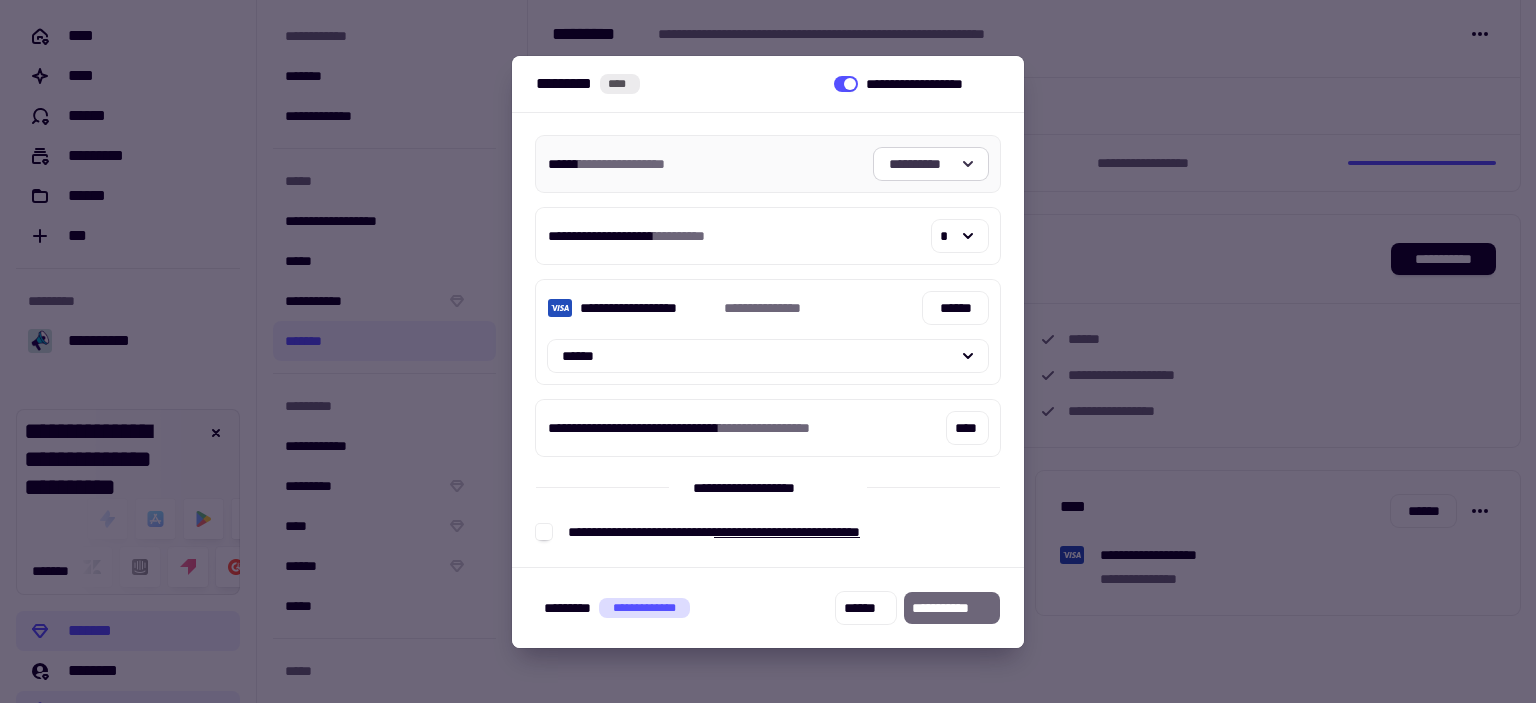click on "**********" 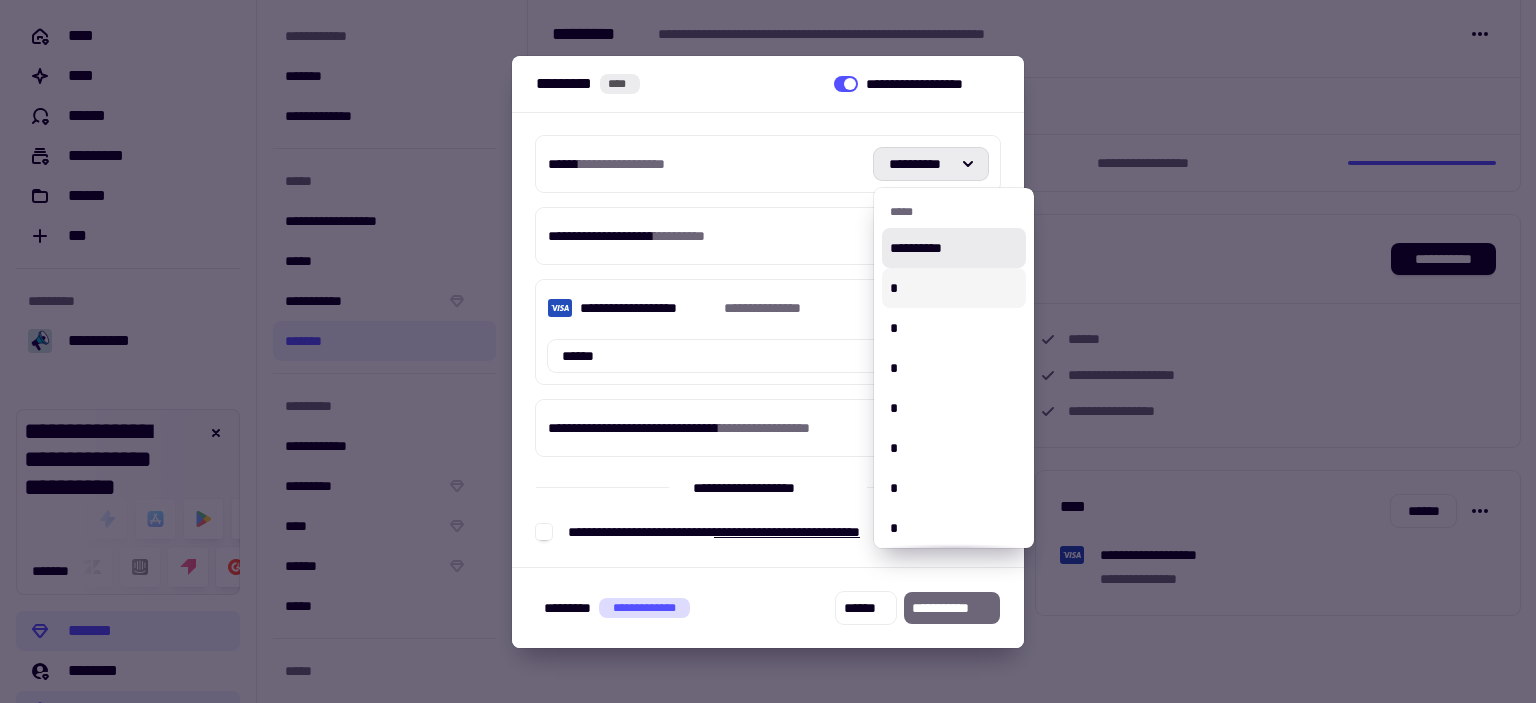 click on "*" at bounding box center [954, 288] 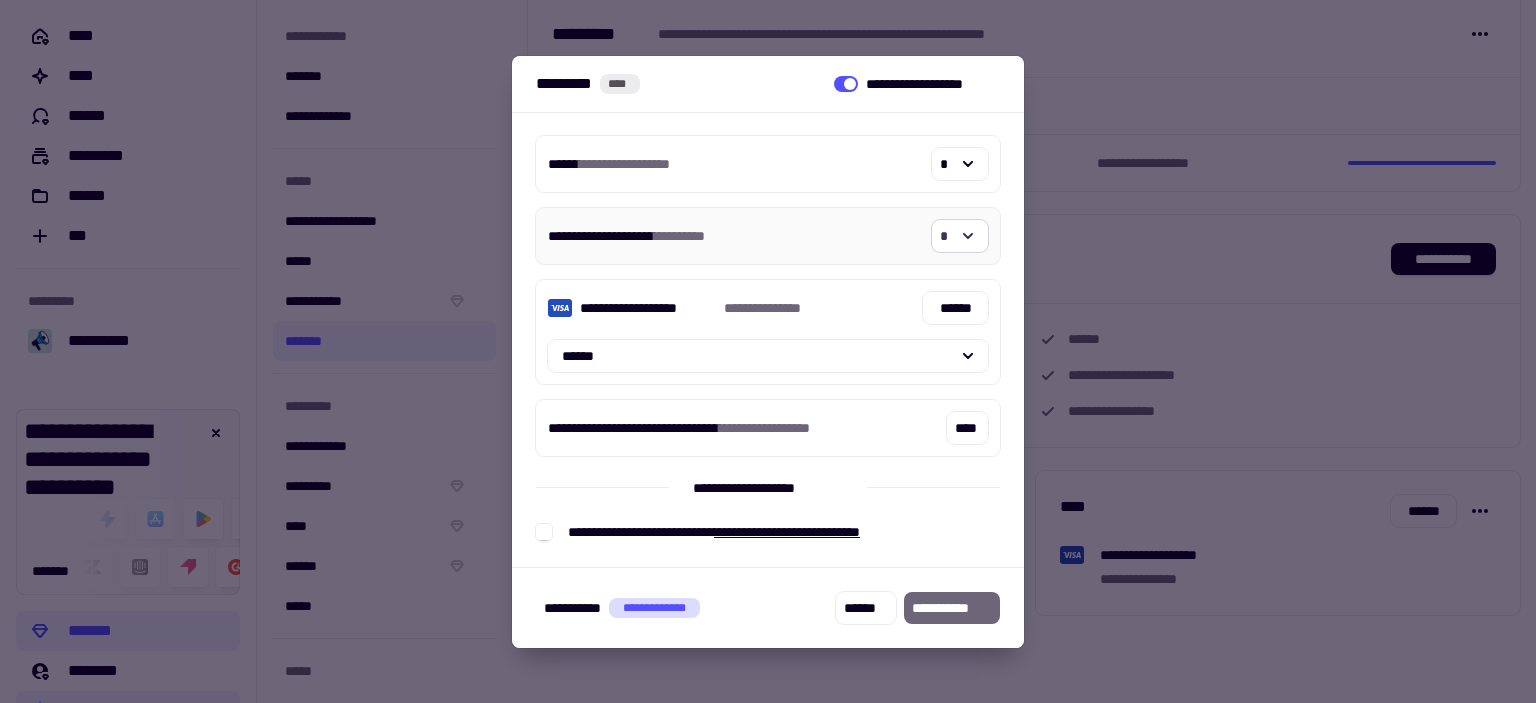 click on "*" 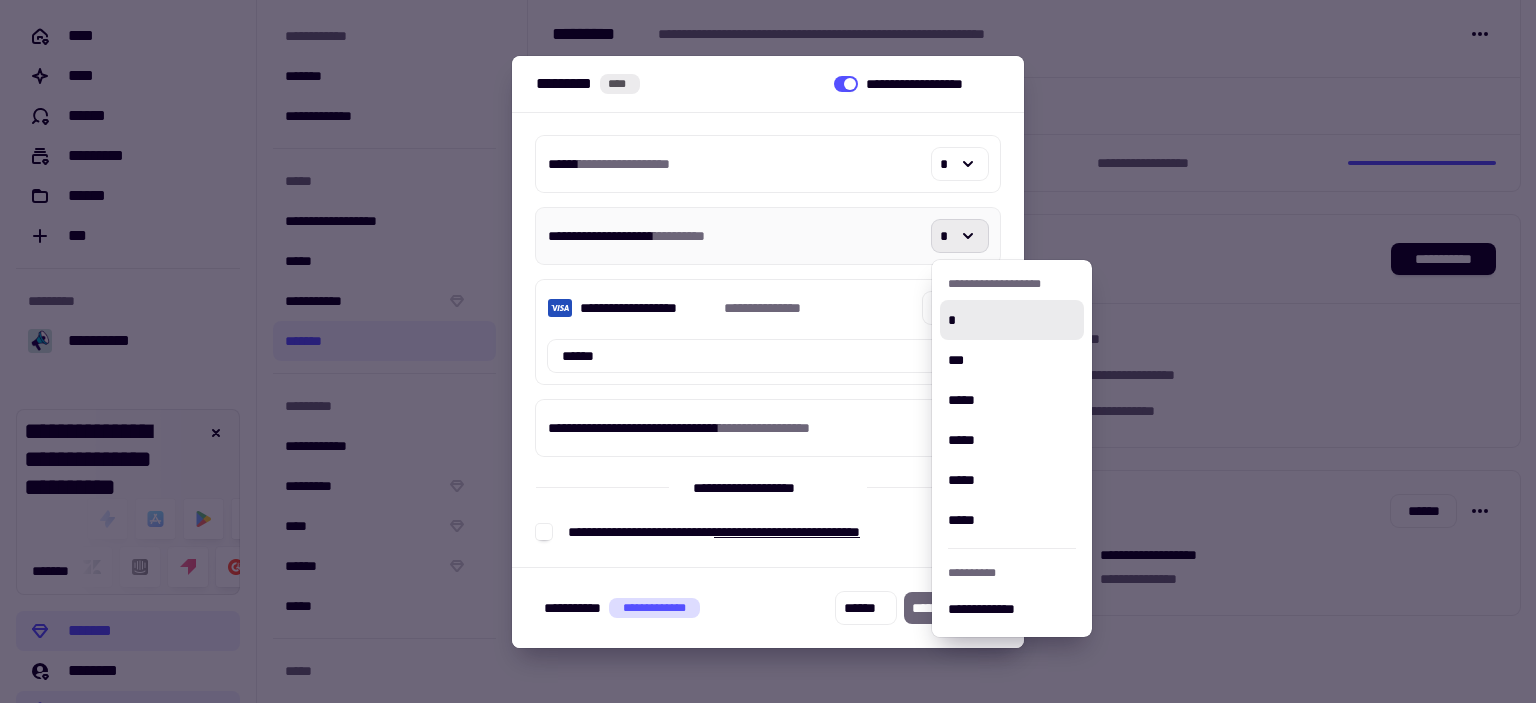 click on "[NUMBER] [STREET], [CITY], [STATE]" at bounding box center [768, 236] 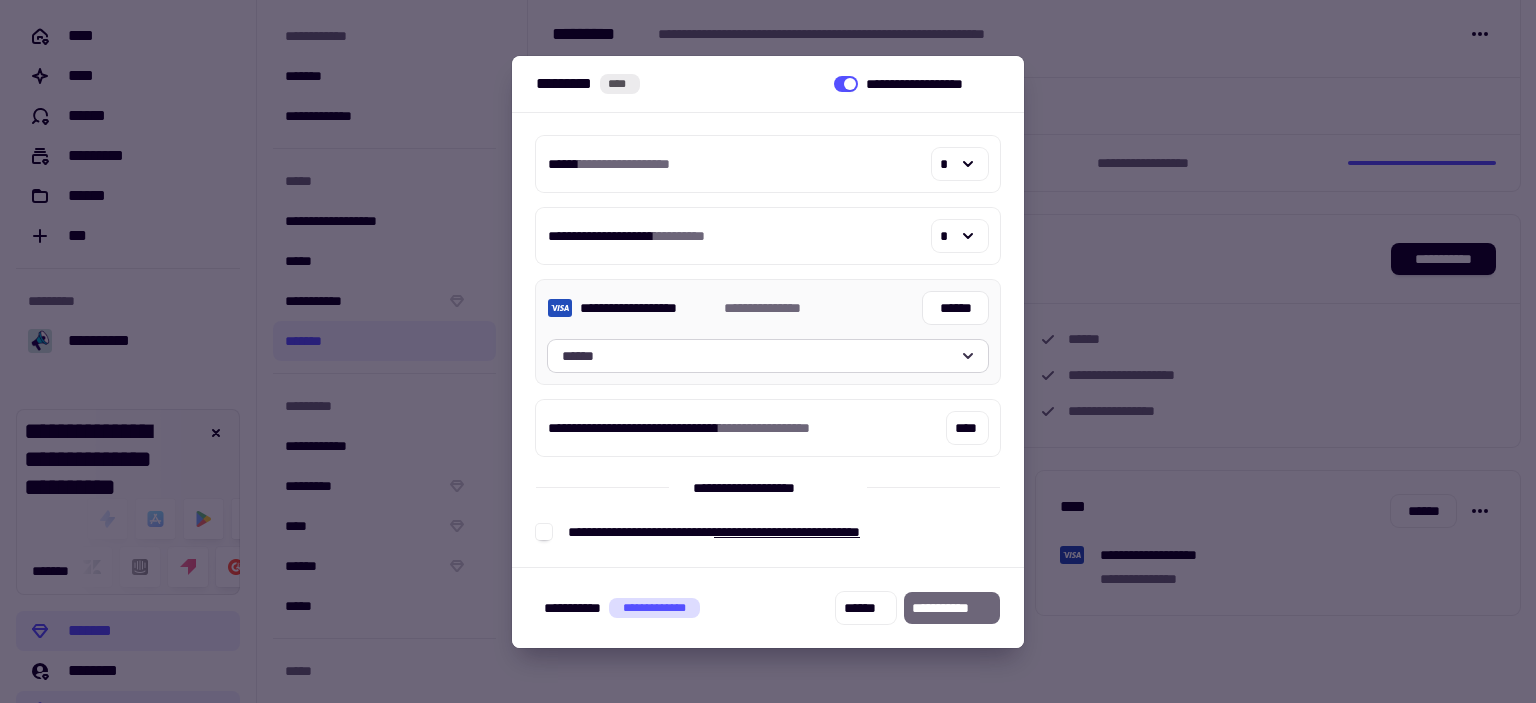 click on "******" 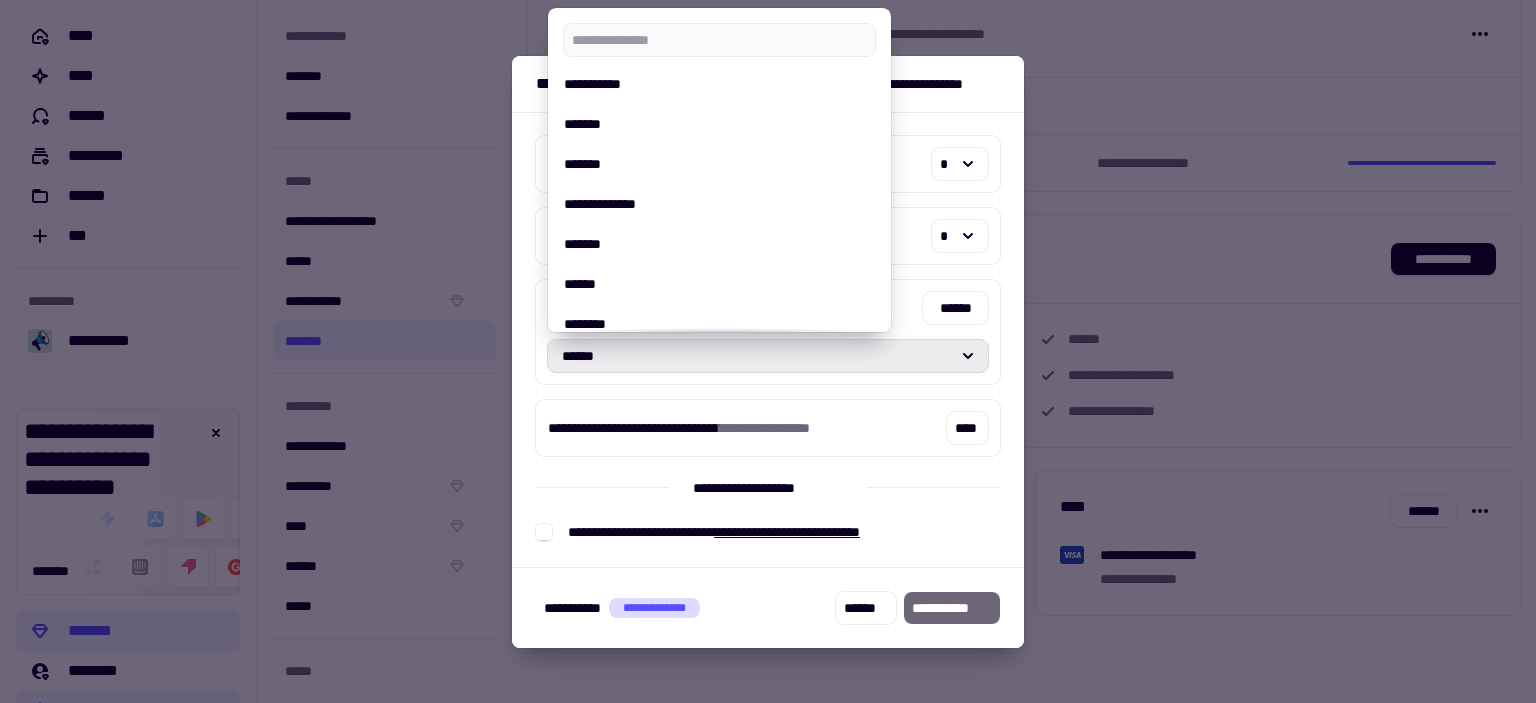 click on "[NUMBER] [STREET], [CITY], [STATE] [ZIP] [COUNTRY] [PHONE] [EMAIL] [SSN] [DLN] [CC] [DOB]" at bounding box center (768, 340) 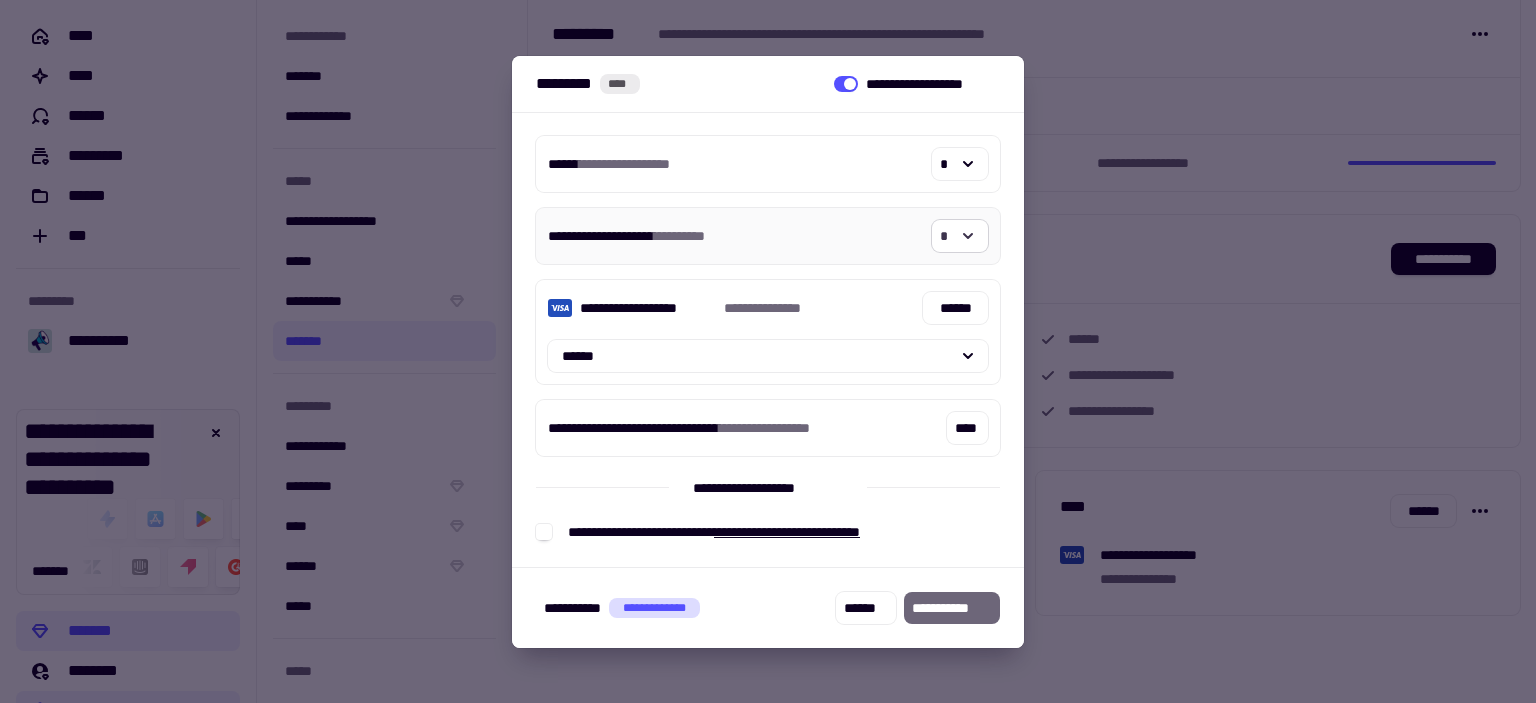 click 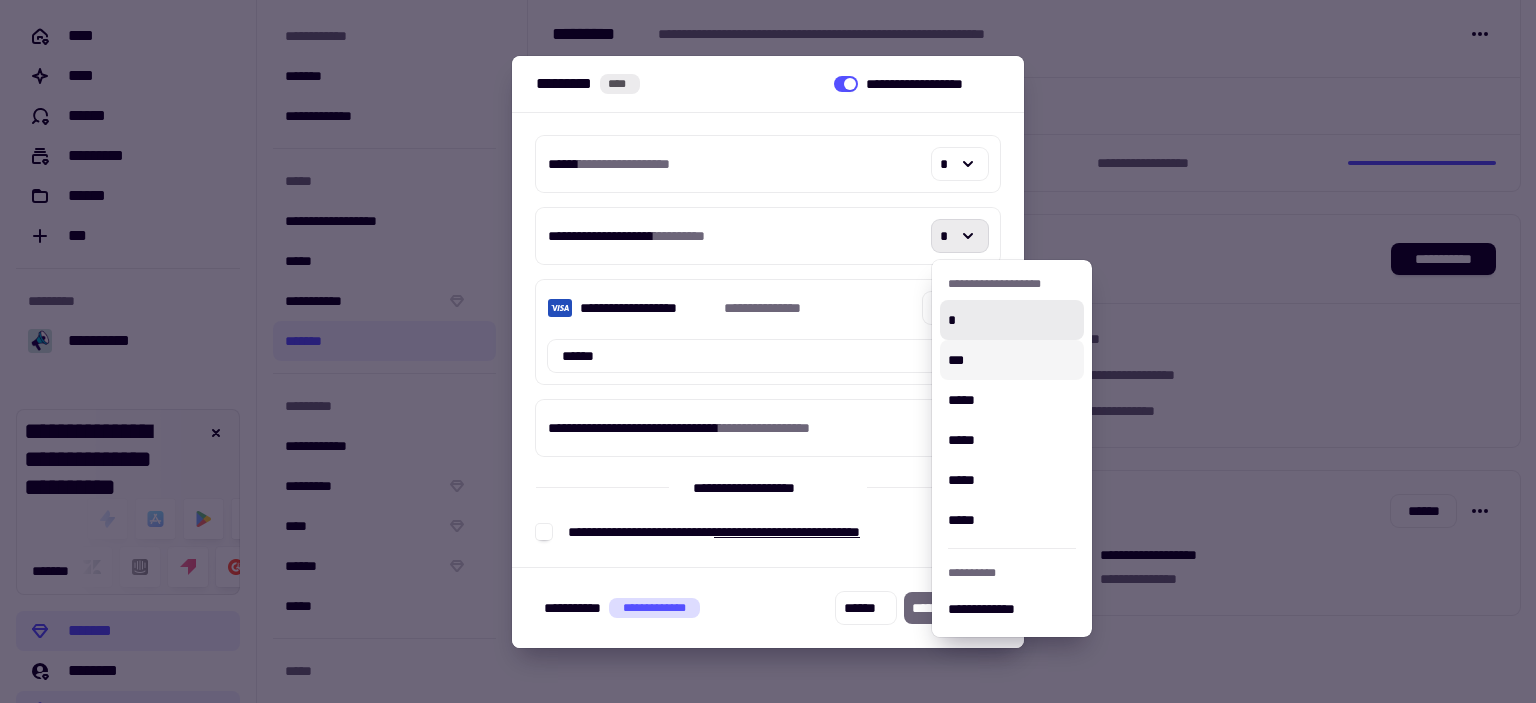 click on "***" at bounding box center [1012, 360] 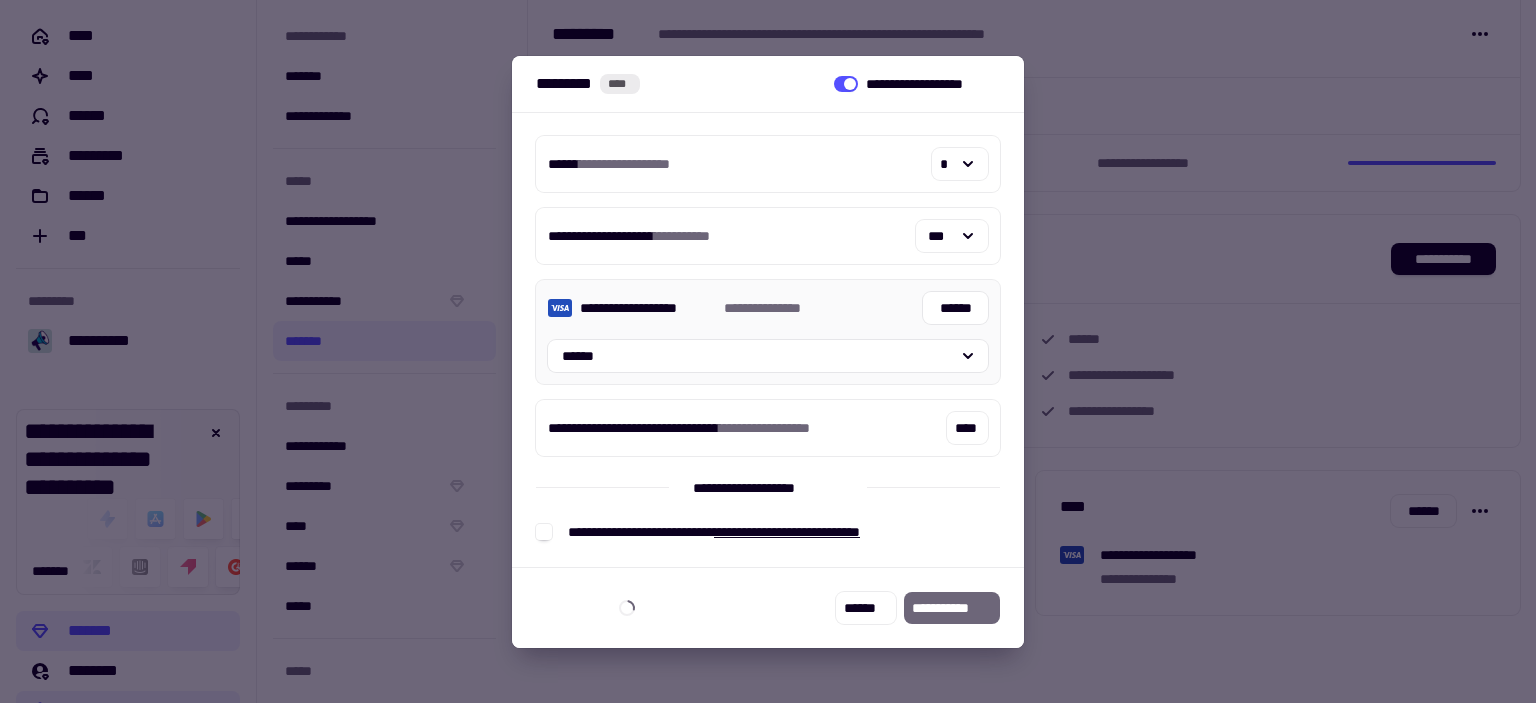 click on "[FIRST] [LAST]" at bounding box center [768, 308] 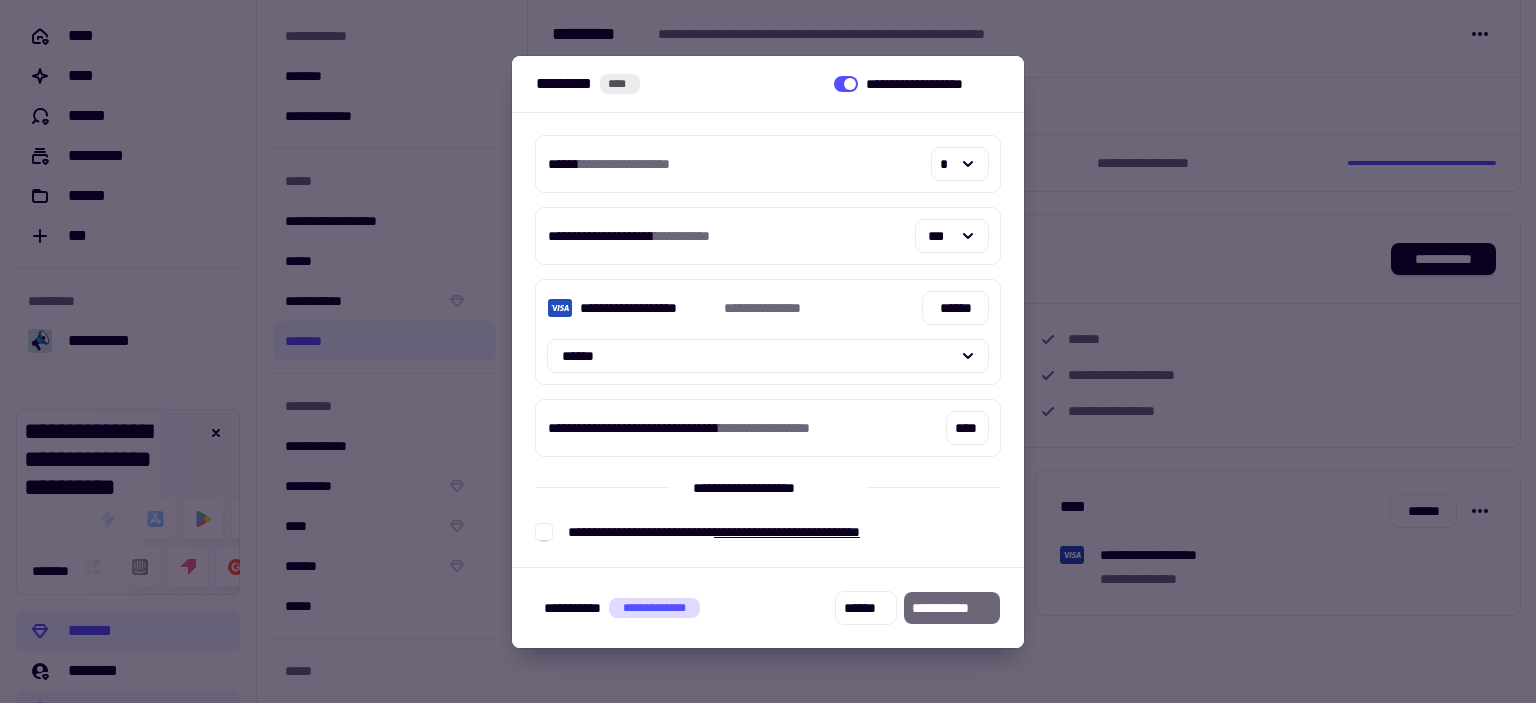 click on "**********" at bounding box center [768, 488] 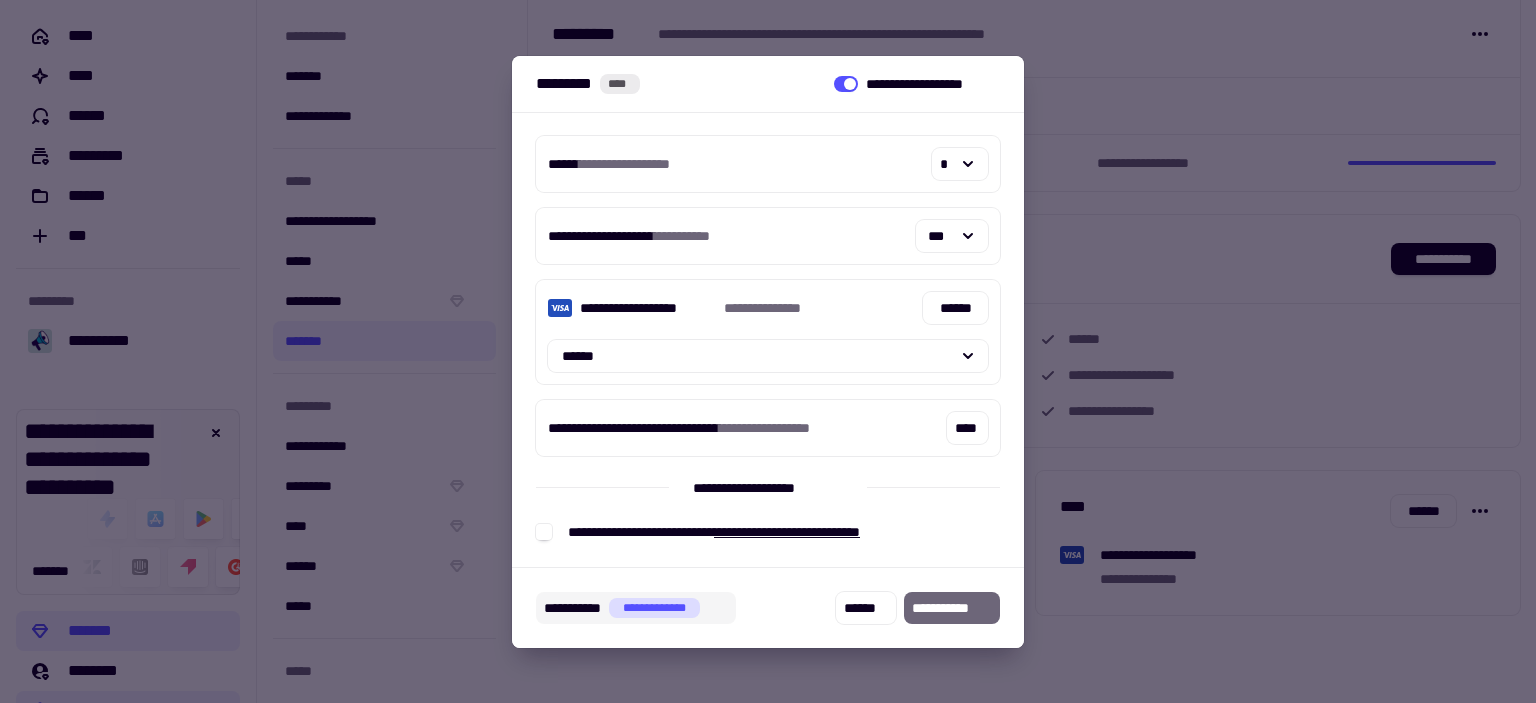 click on "**********" at bounding box center (636, 608) 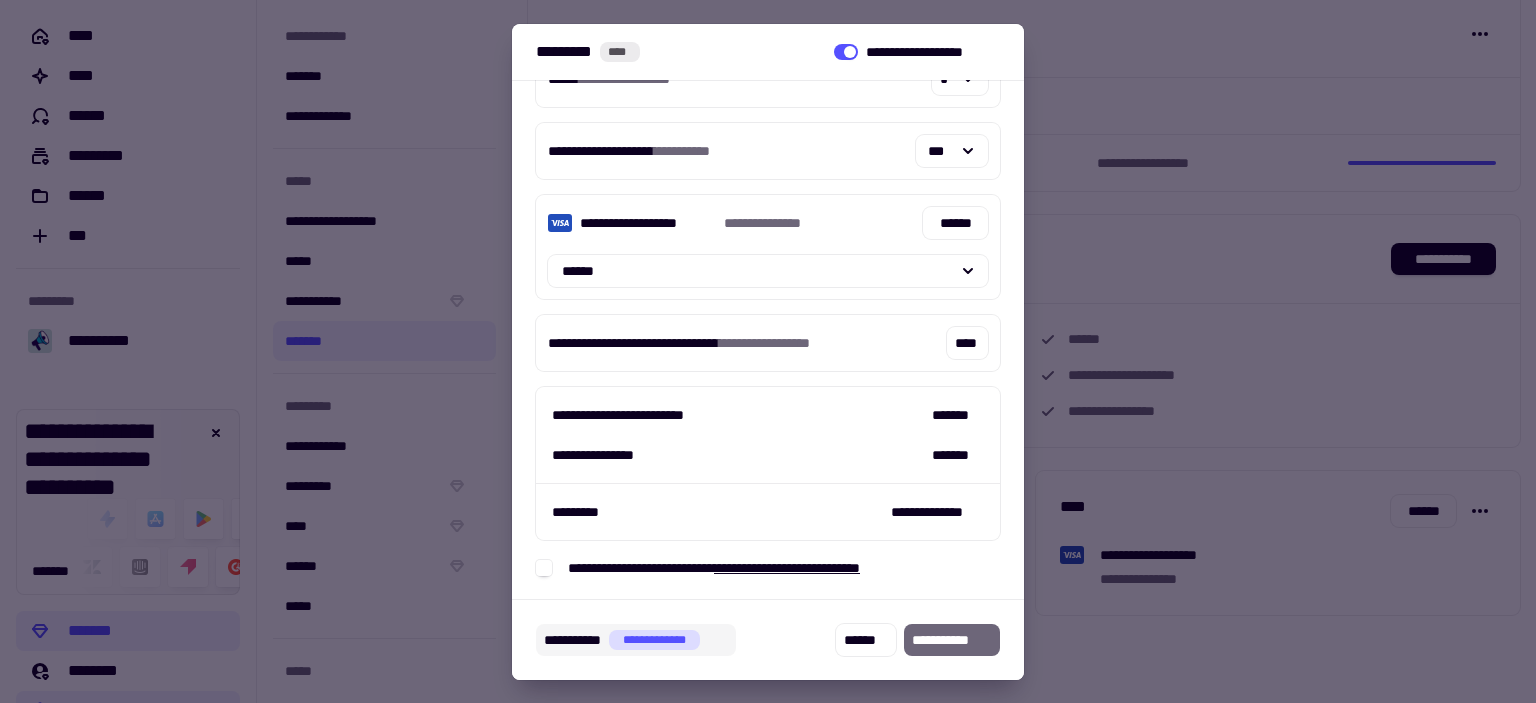 scroll, scrollTop: 56, scrollLeft: 0, axis: vertical 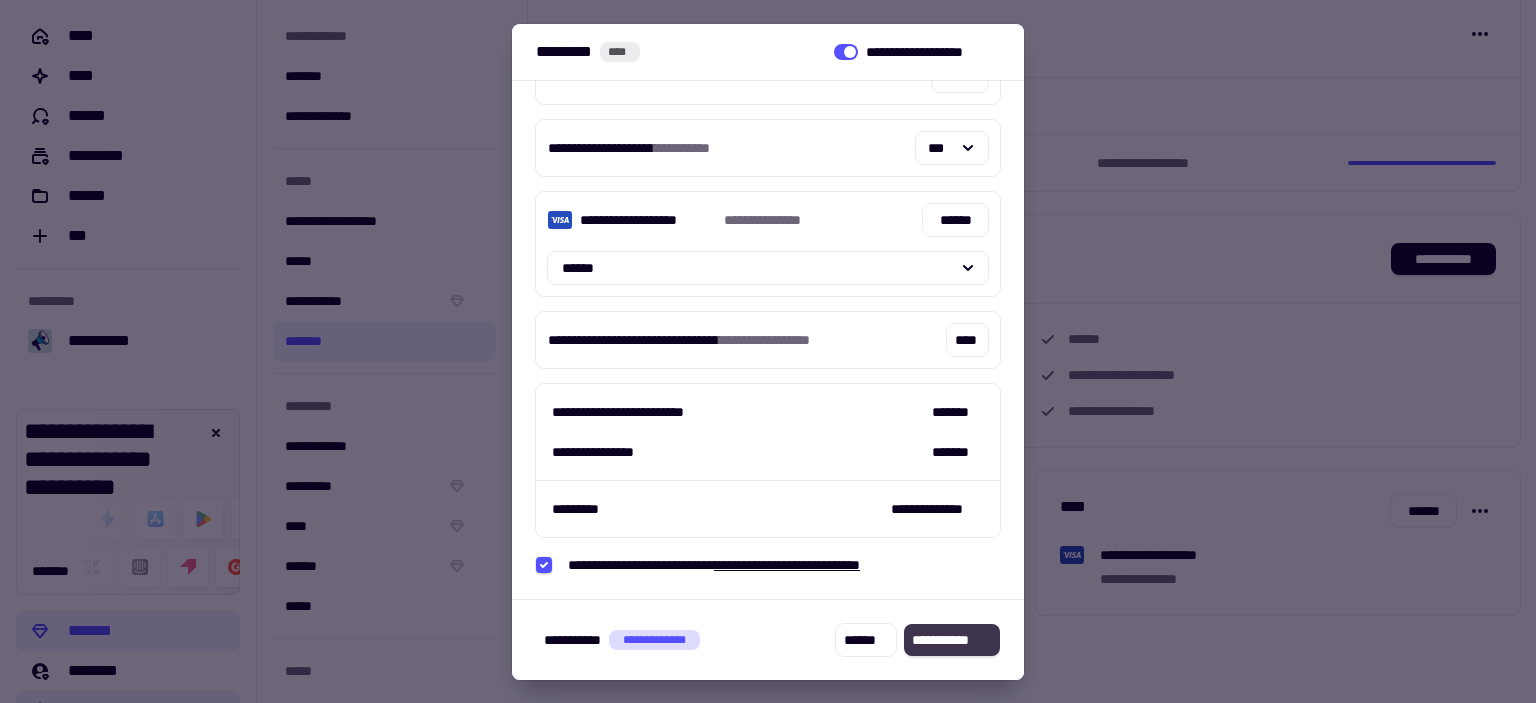 click on "**********" at bounding box center [952, 640] 